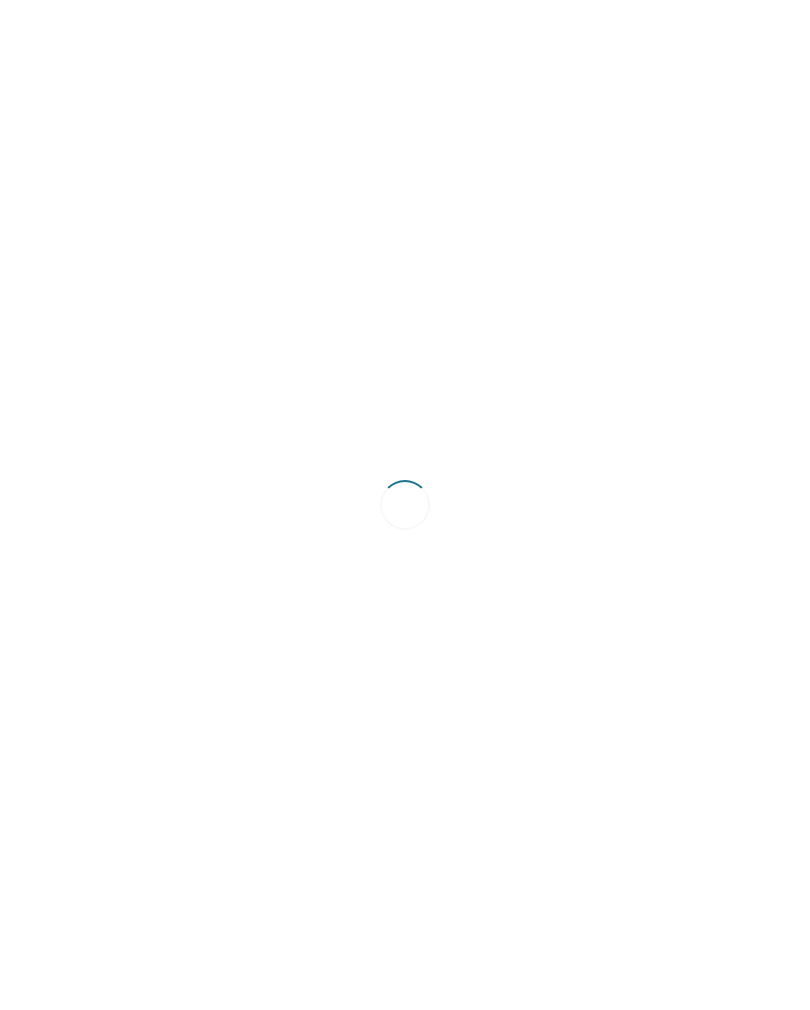scroll, scrollTop: 0, scrollLeft: 0, axis: both 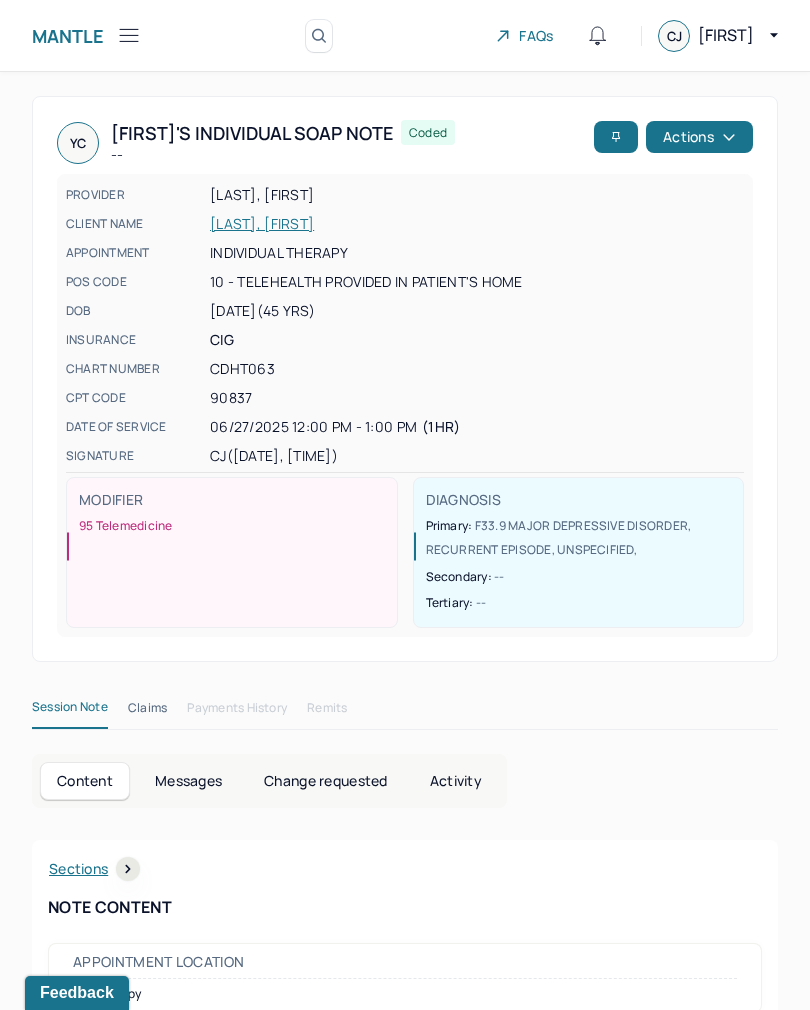 click on "Mantle" at bounding box center [68, 36] 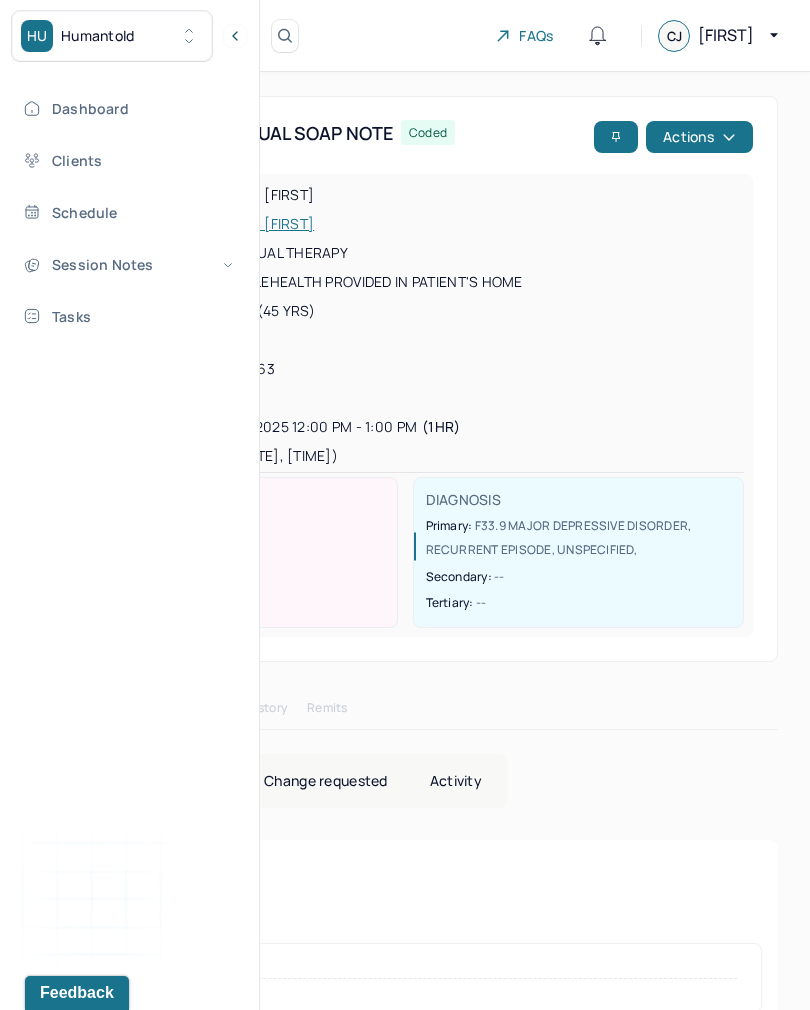 click on "Session Notes" at bounding box center (128, 264) 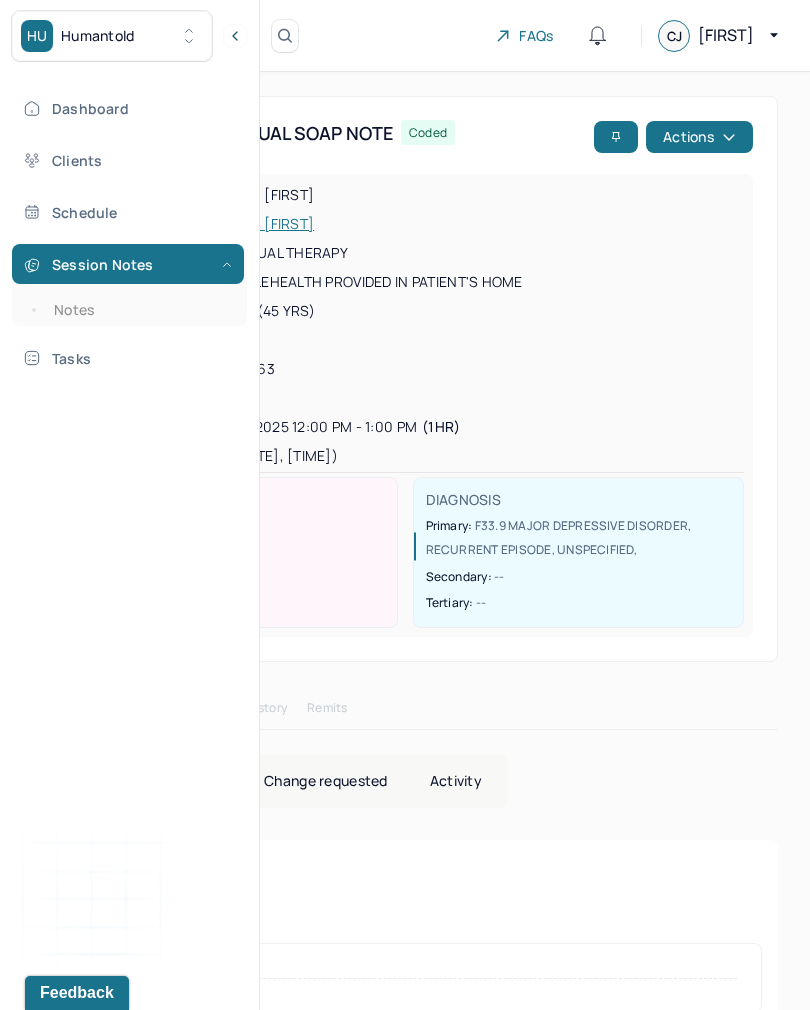 click on "Notes" at bounding box center (139, 310) 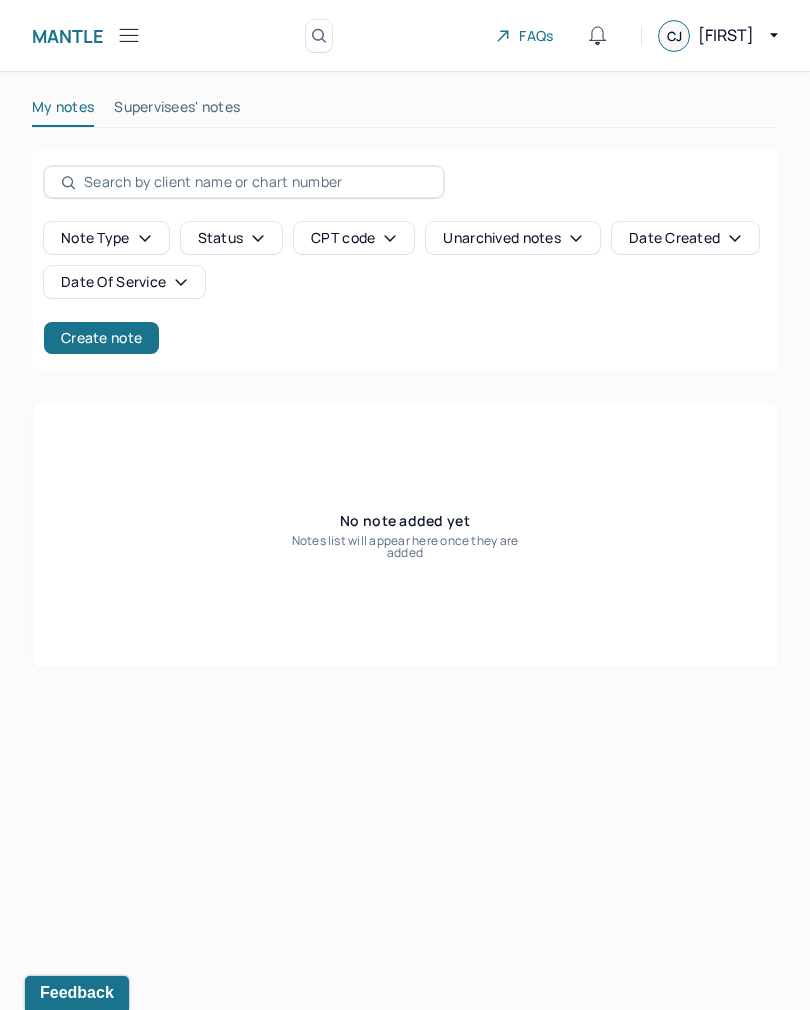 click on "Create note" at bounding box center (101, 338) 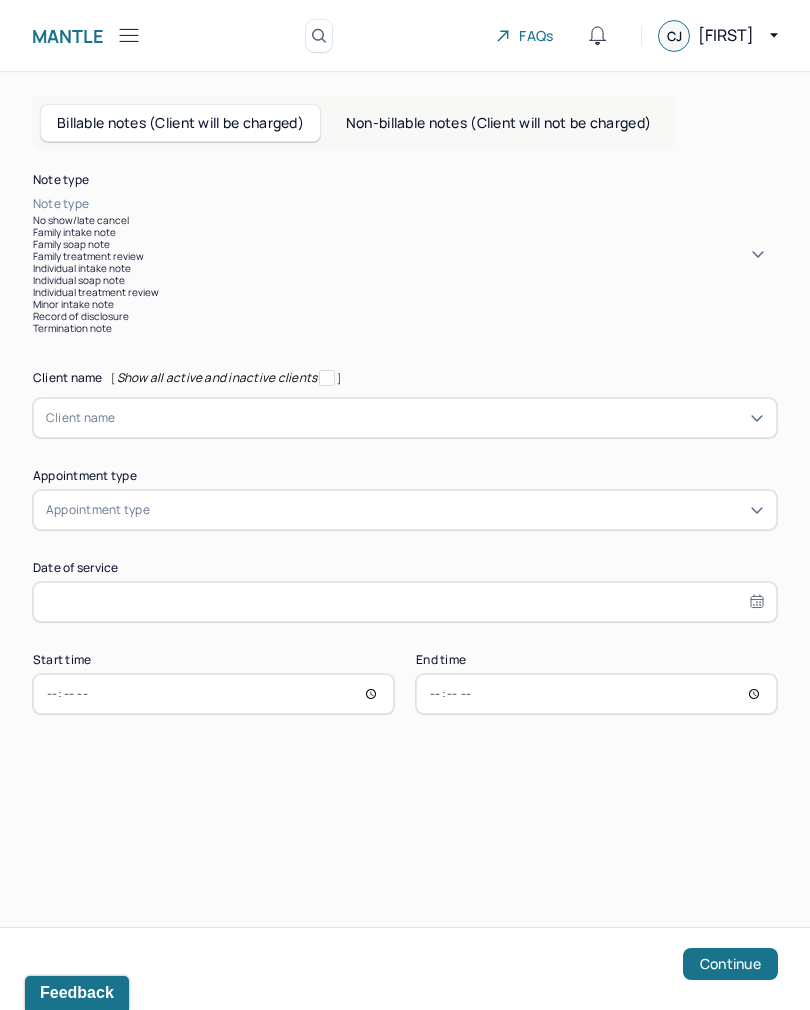 scroll, scrollTop: 96, scrollLeft: 0, axis: vertical 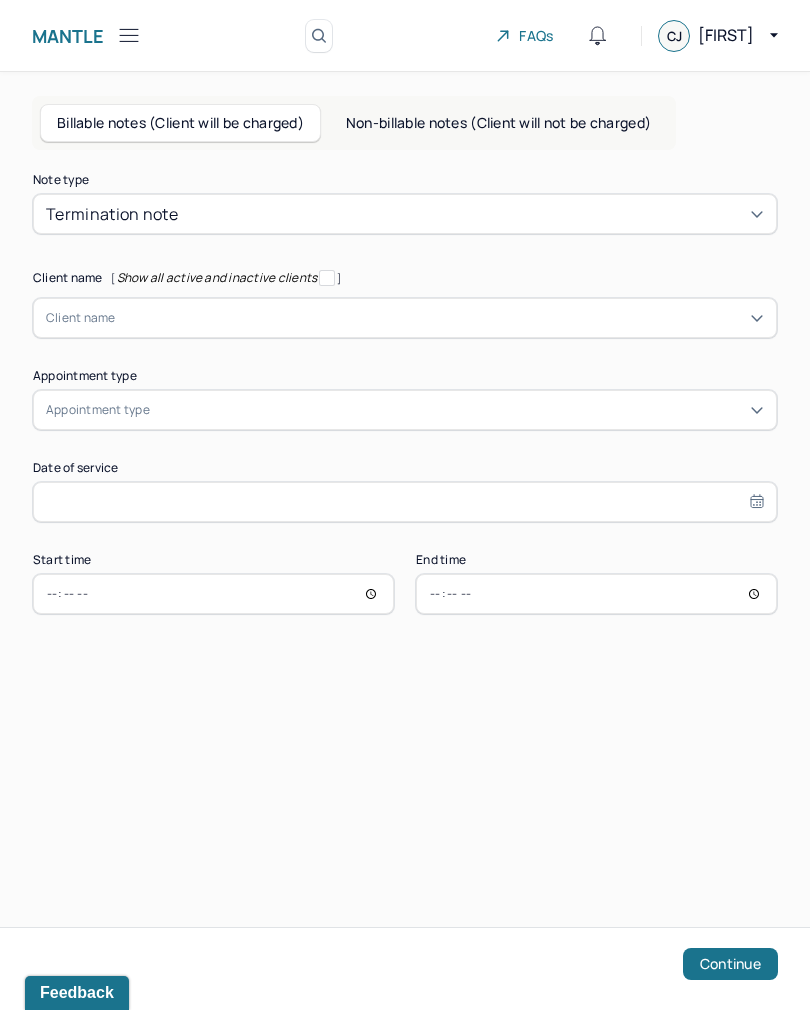 click on "Note type Termination note Client name [ Show all active and inactive clients ] Client name Supervisee name Appointment type Appointment type Date of service Start time End time   Continue" at bounding box center (405, 394) 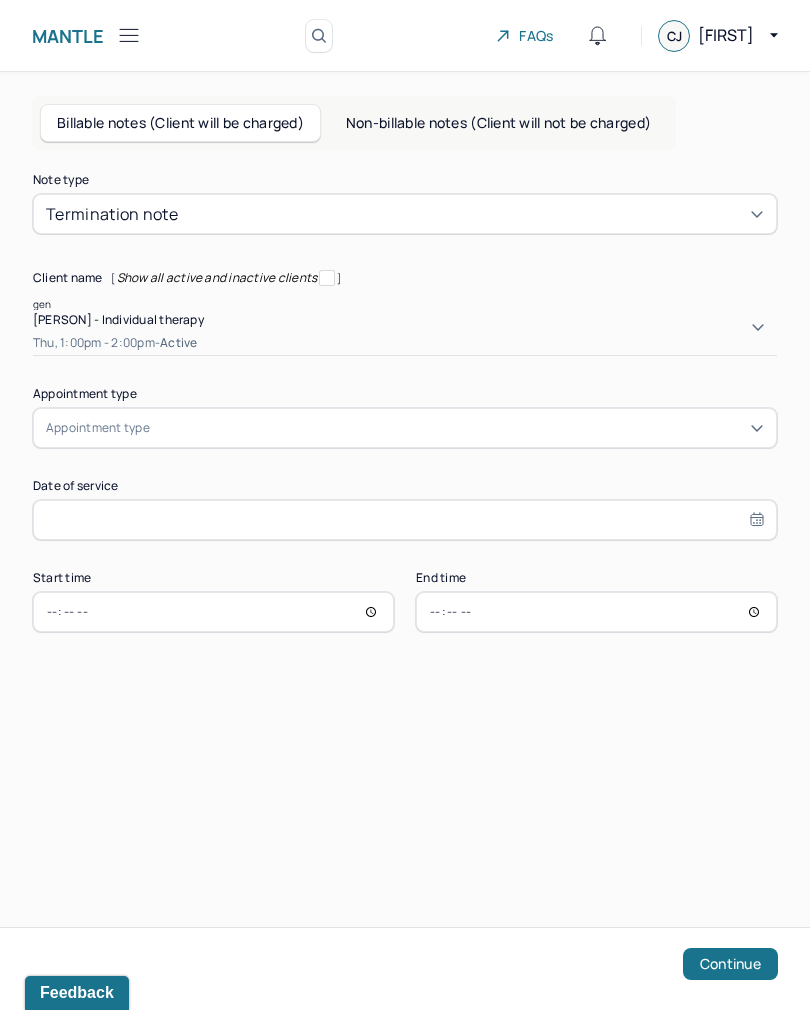 click on "Thu, 1:00pm - 2:00pm  -  active" at bounding box center [405, 343] 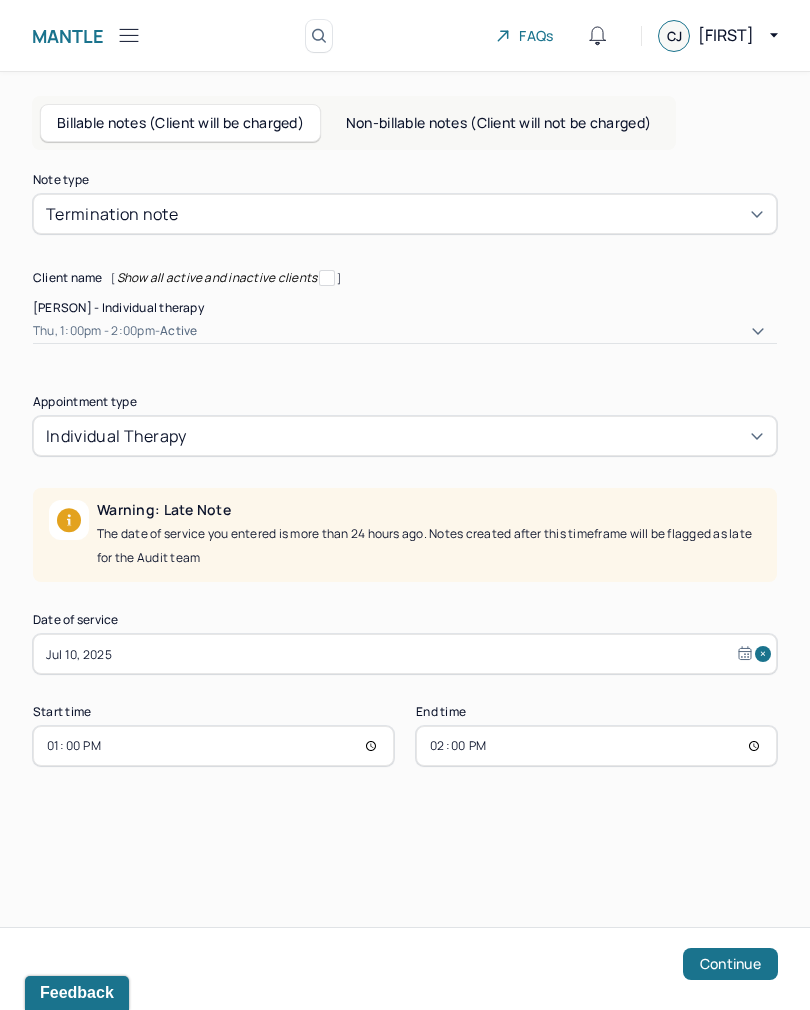 click on "Jul 10, 2025" at bounding box center [405, 654] 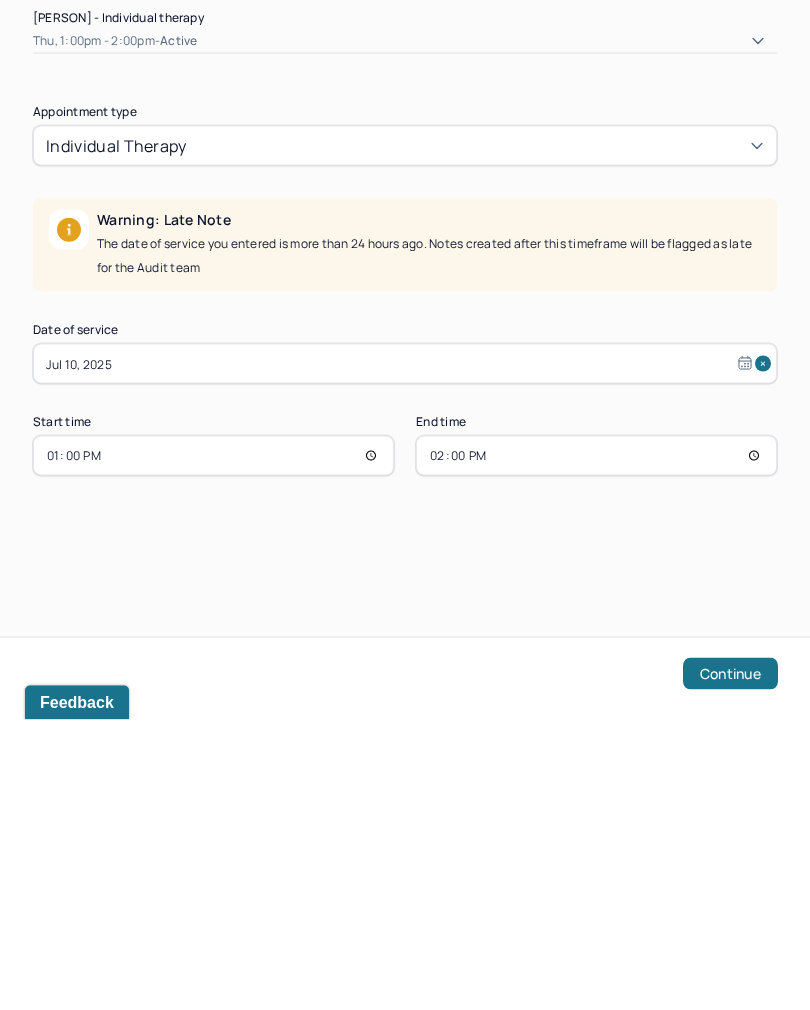 select on "6" 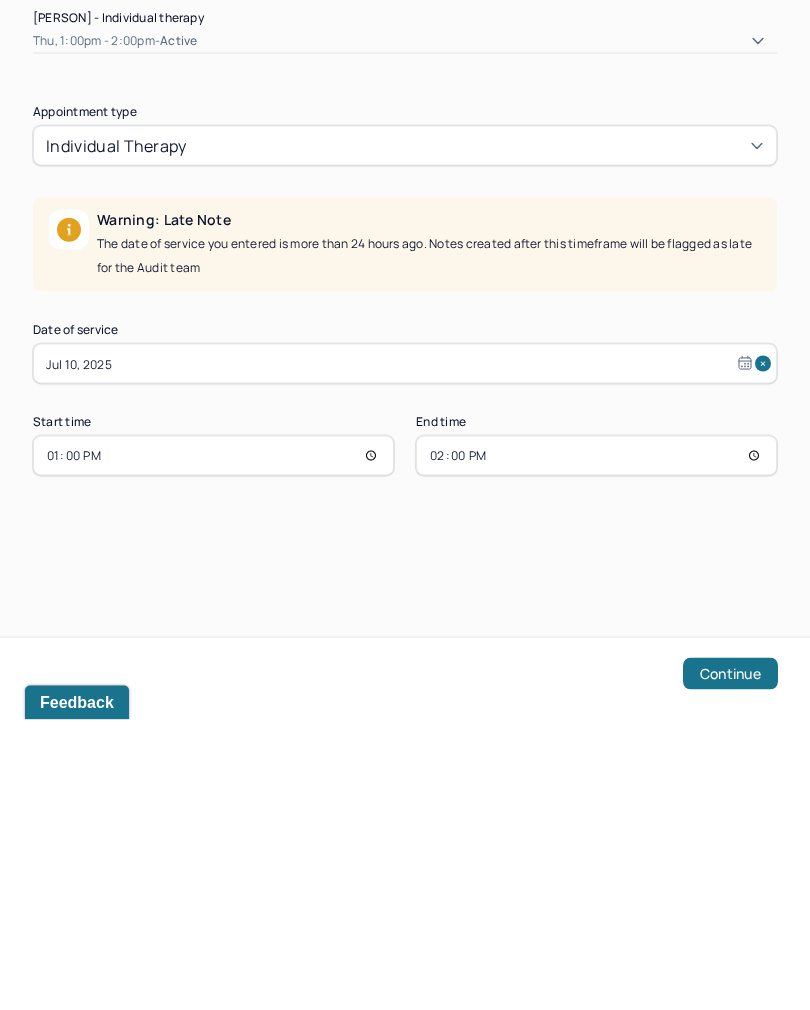 select on "2025" 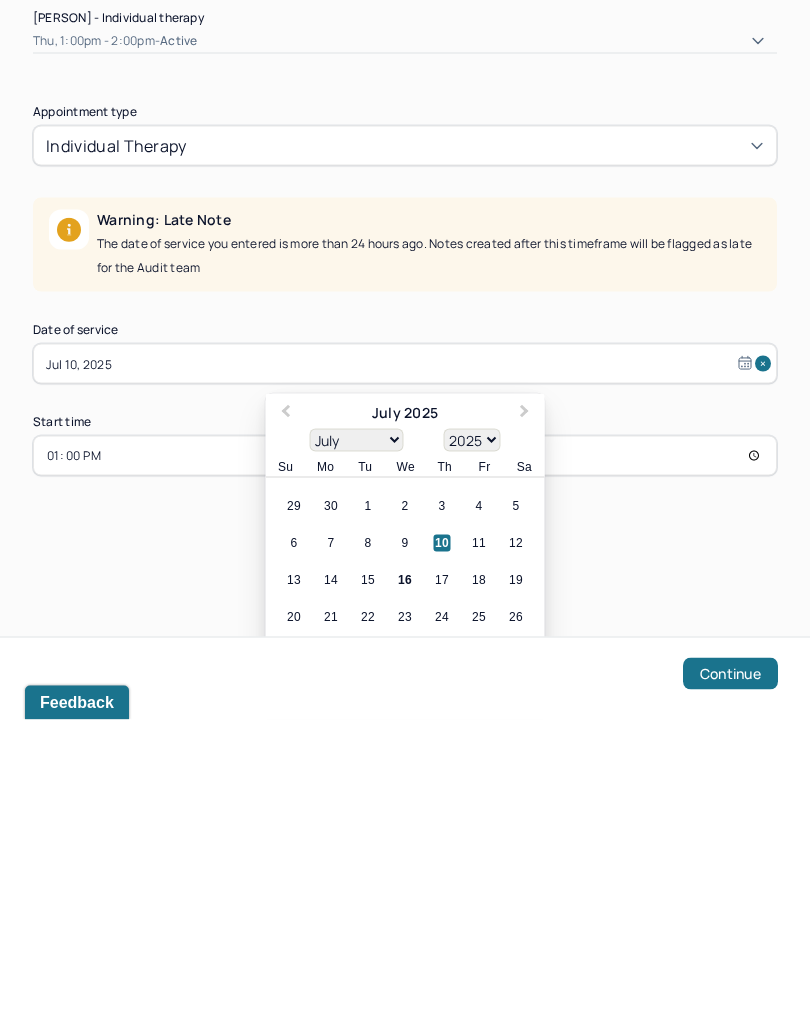 click on "13 14 15 16 17 18 19" at bounding box center [405, 870] 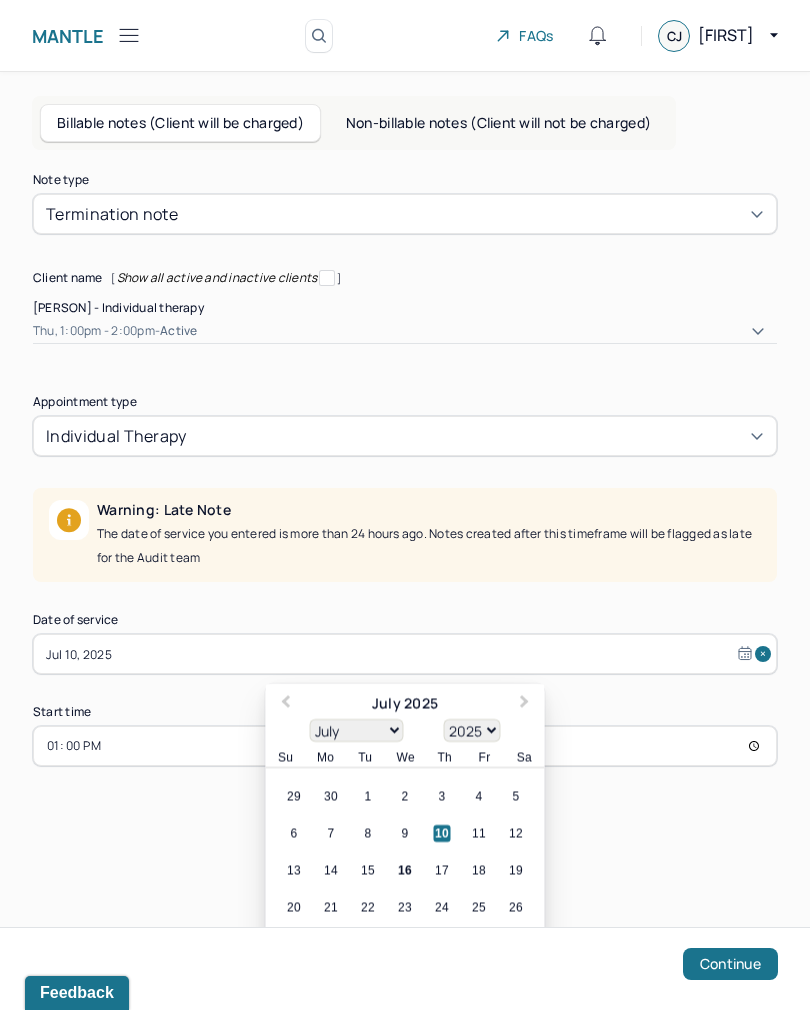 click on "16" at bounding box center (405, 870) 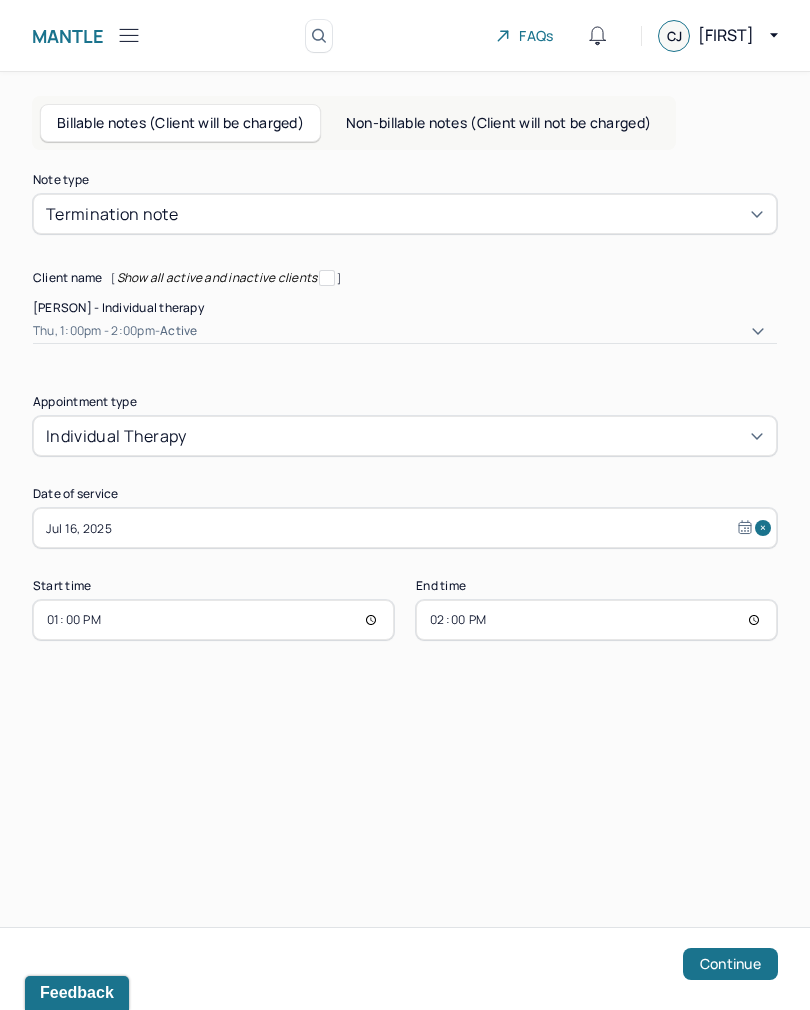 click on "13:00" at bounding box center [213, 620] 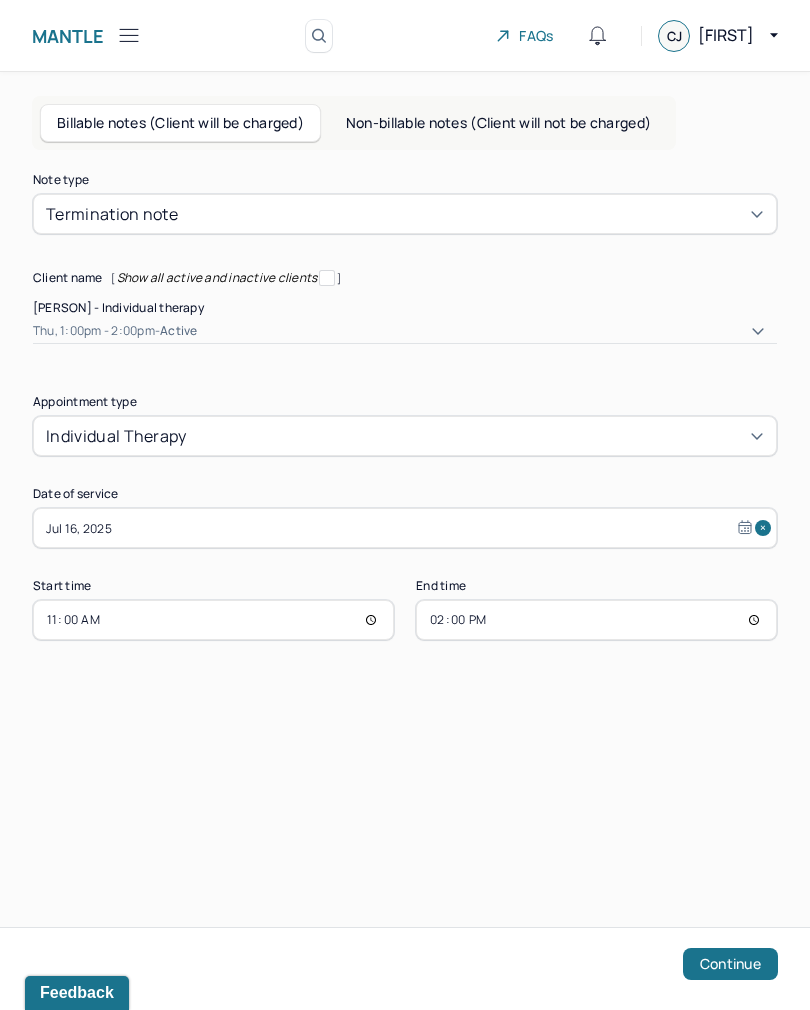click on "14:00" at bounding box center [596, 620] 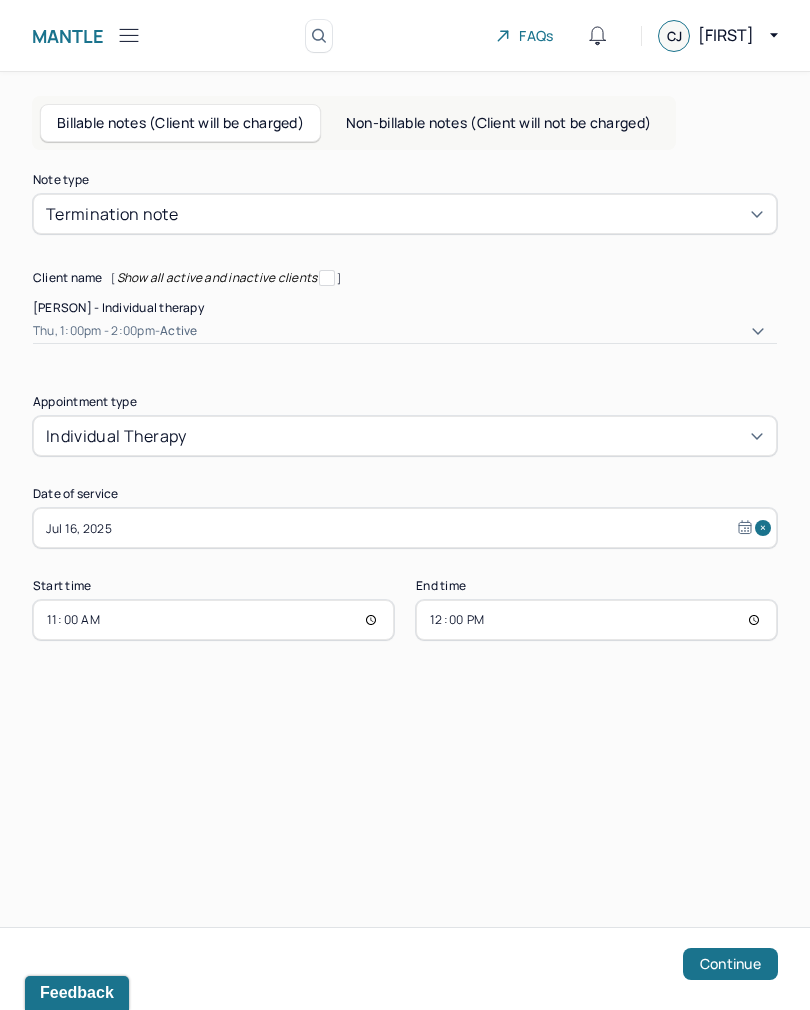 click on "Continue" at bounding box center (730, 964) 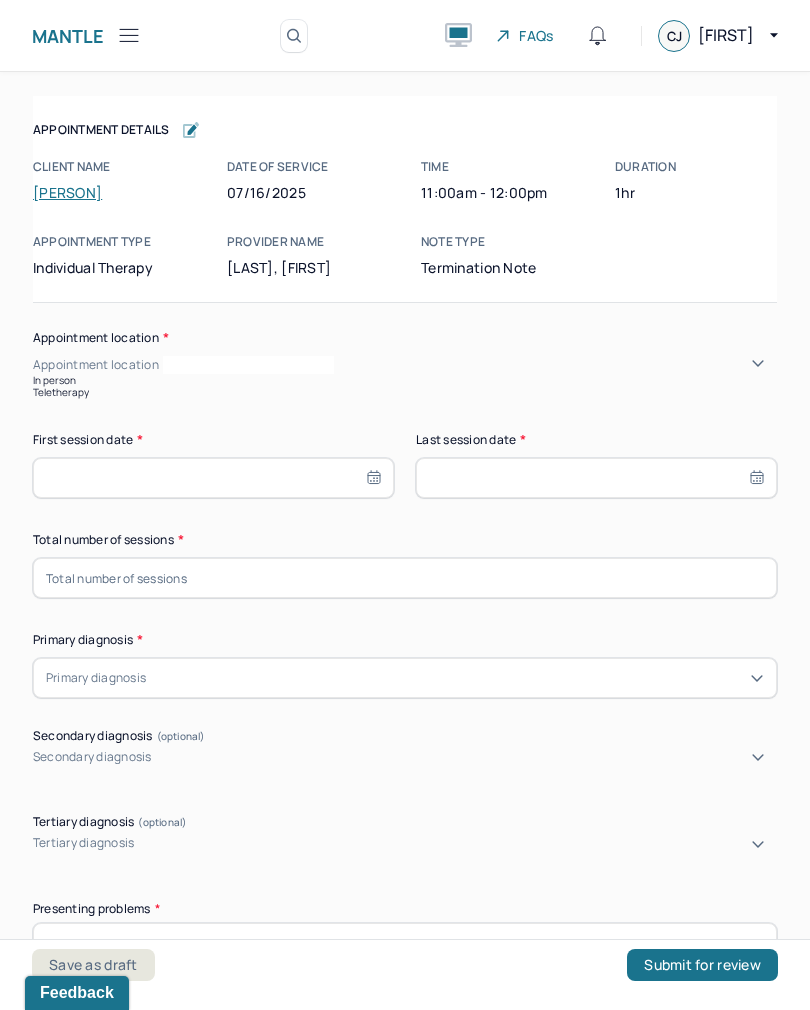 click on "Teletherapy" at bounding box center [405, 392] 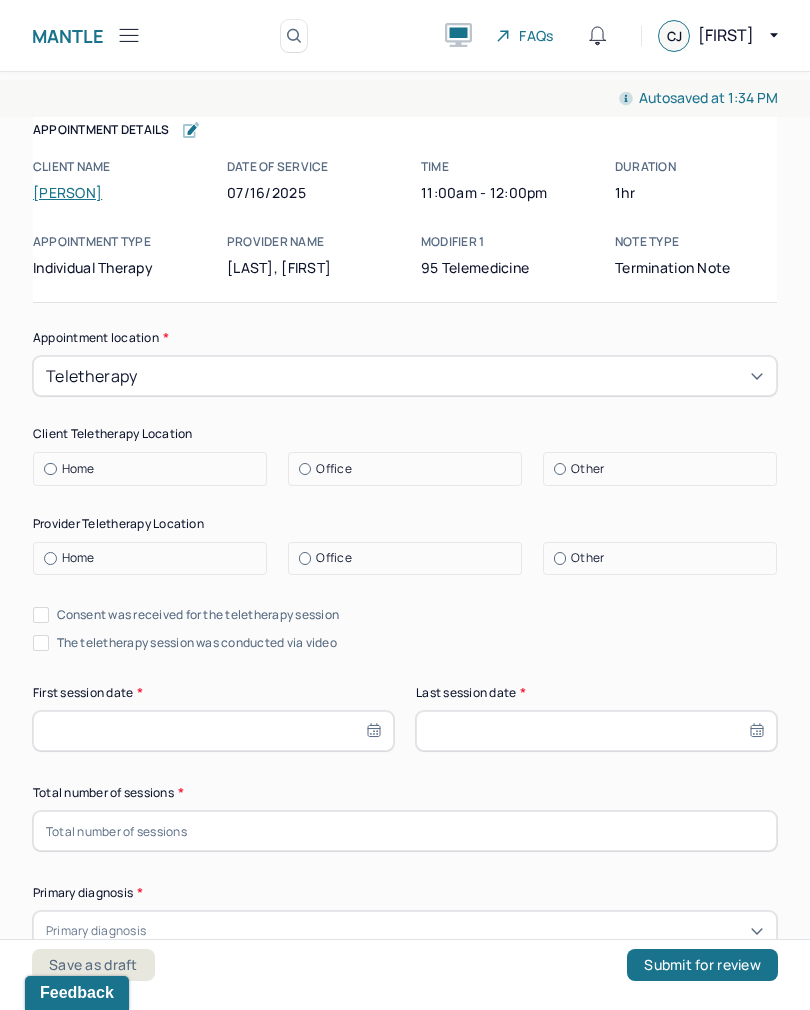 click on "Home" at bounding box center (44, 469) 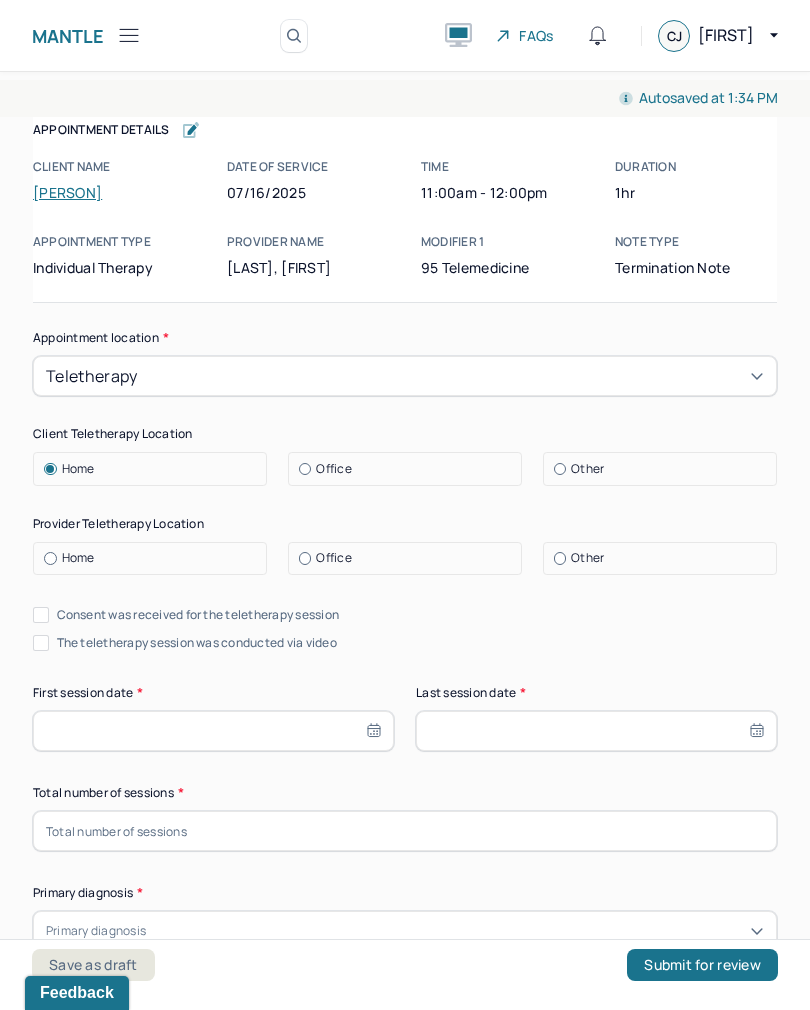 click on "Office" at bounding box center (299, 558) 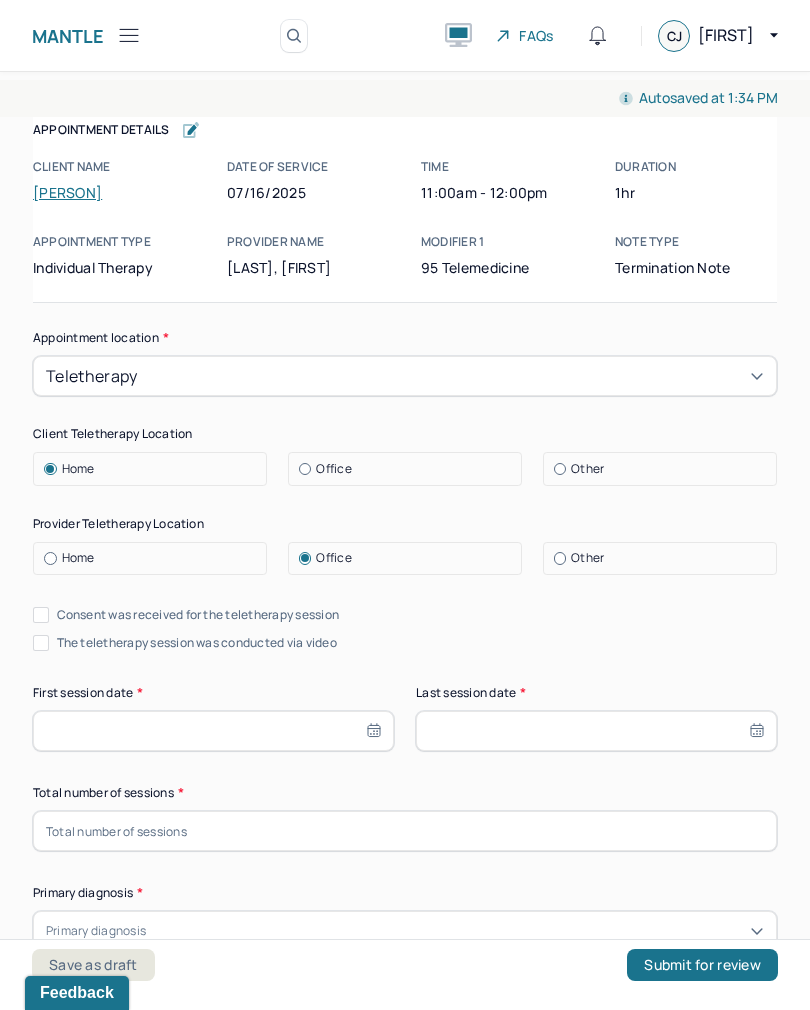 click on "Consent was received for the teletherapy session" at bounding box center [41, 615] 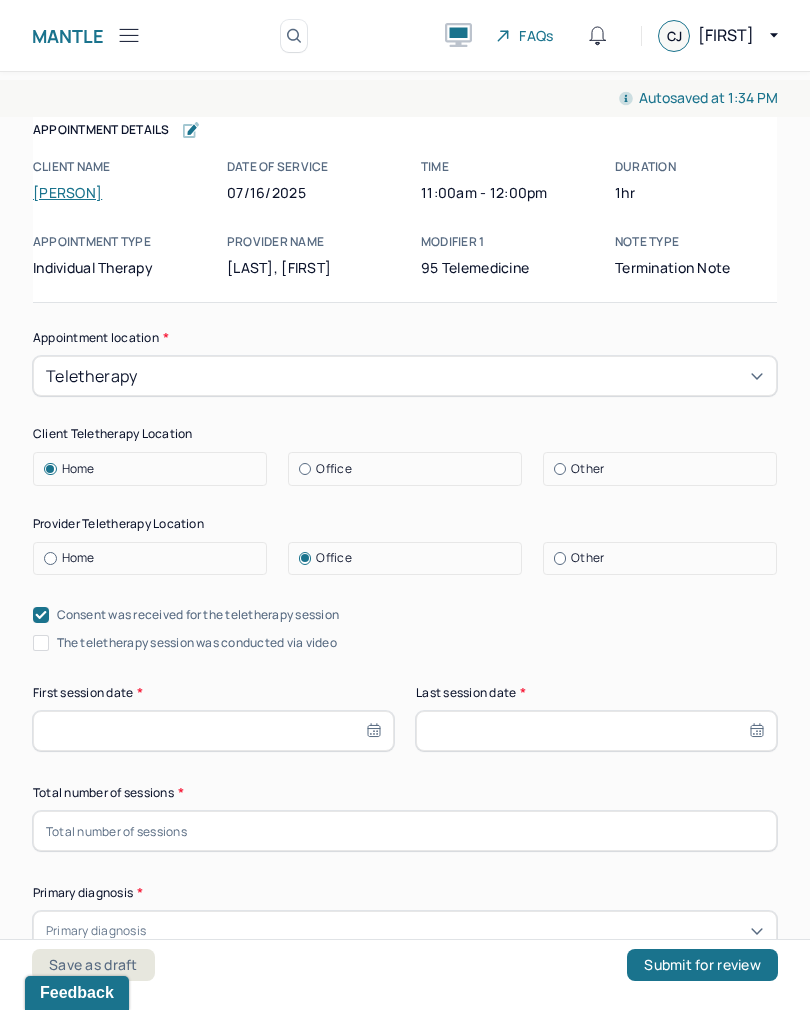 click on "The teletherapy session was conducted via video" at bounding box center (41, 643) 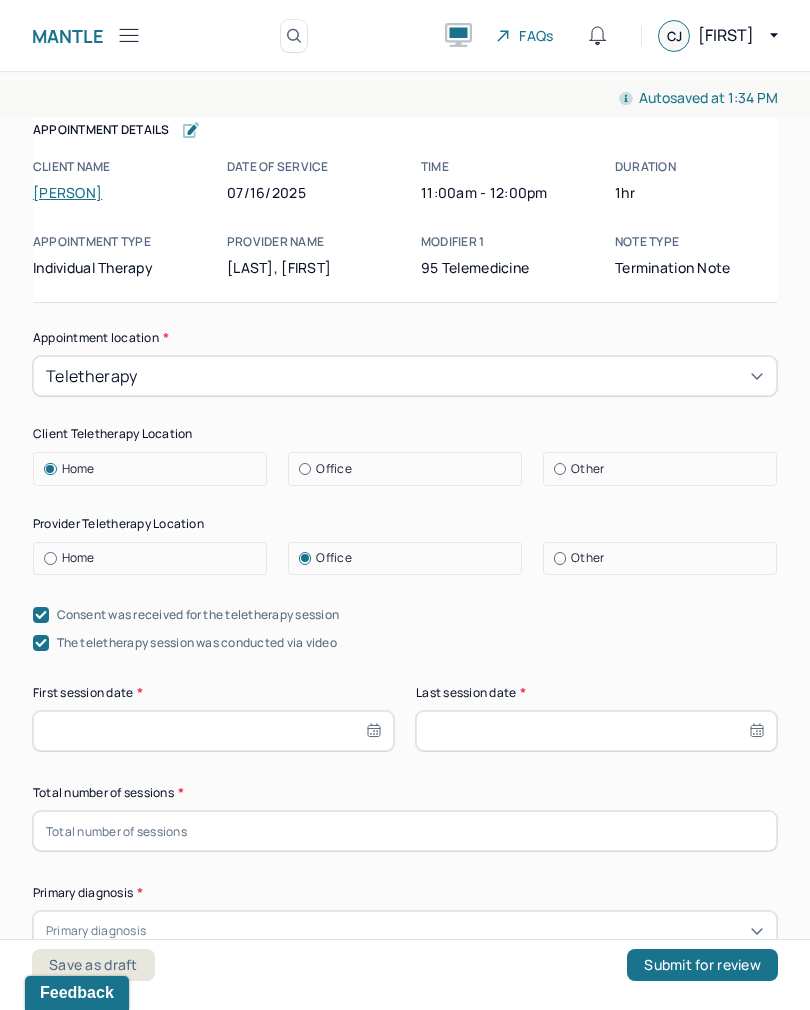 click at bounding box center [213, 731] 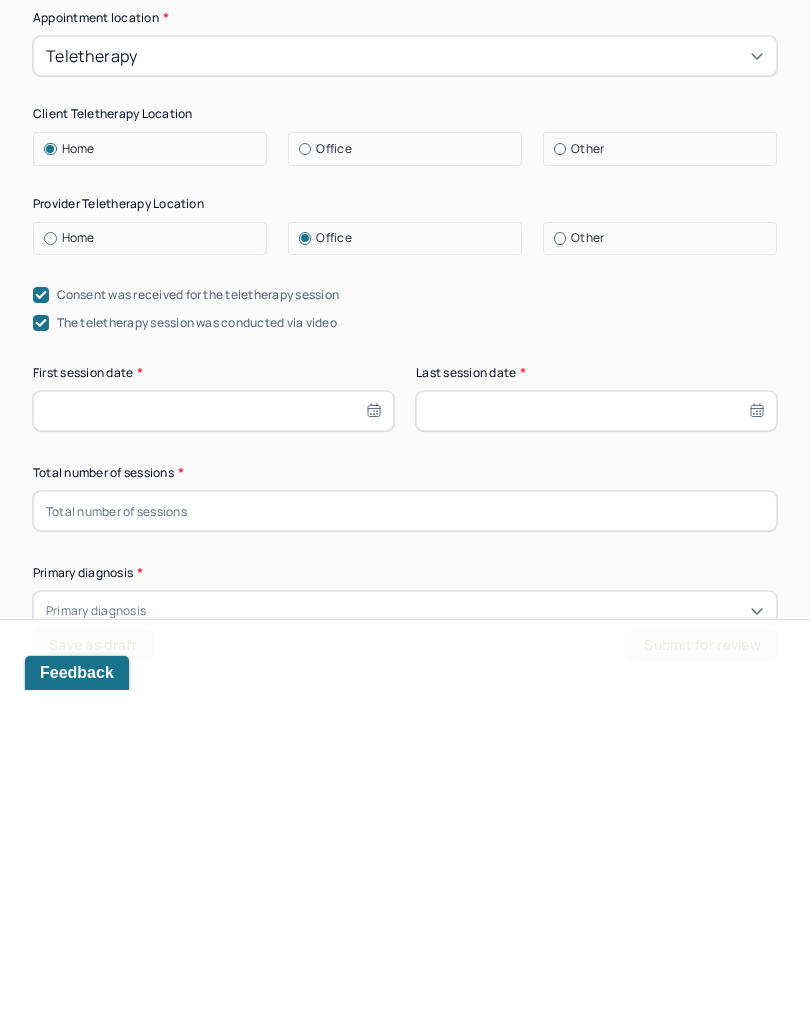 click at bounding box center (596, 731) 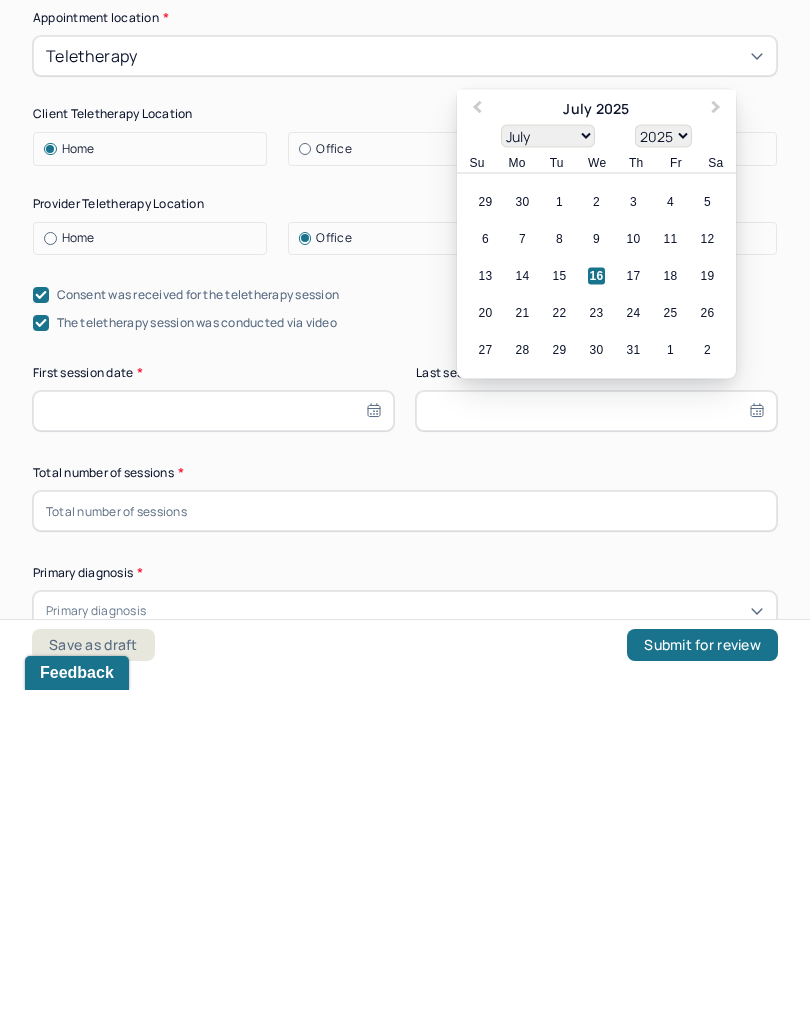 click on "16" at bounding box center [596, 596] 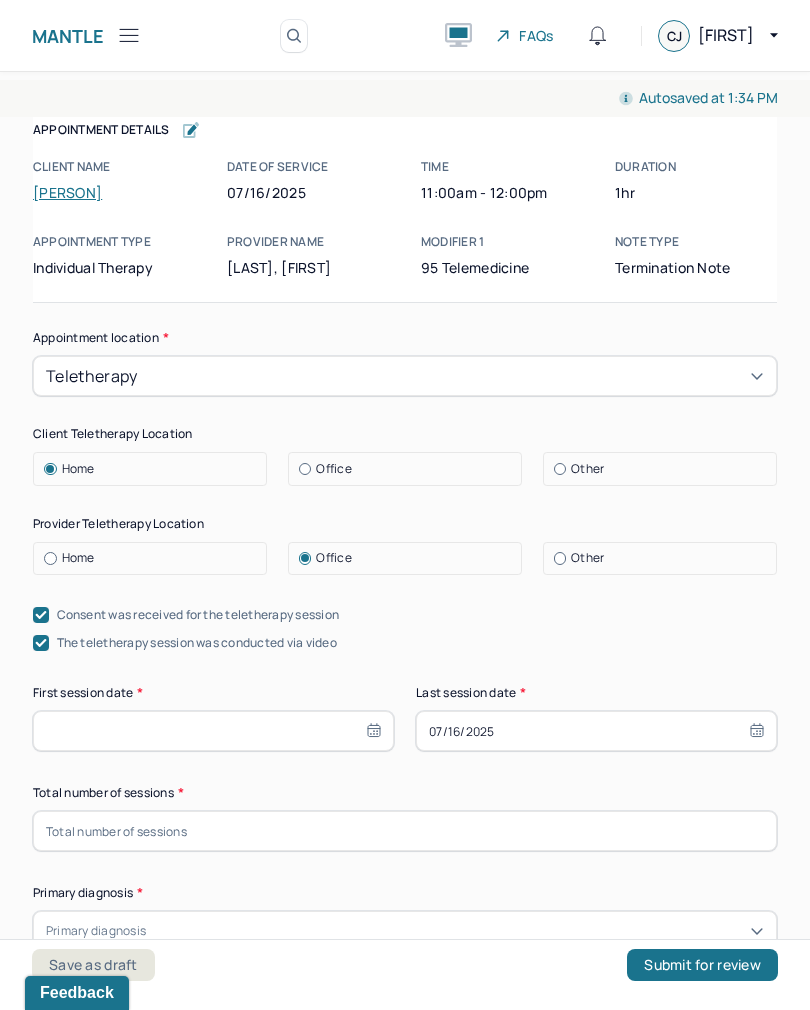 click at bounding box center [213, 731] 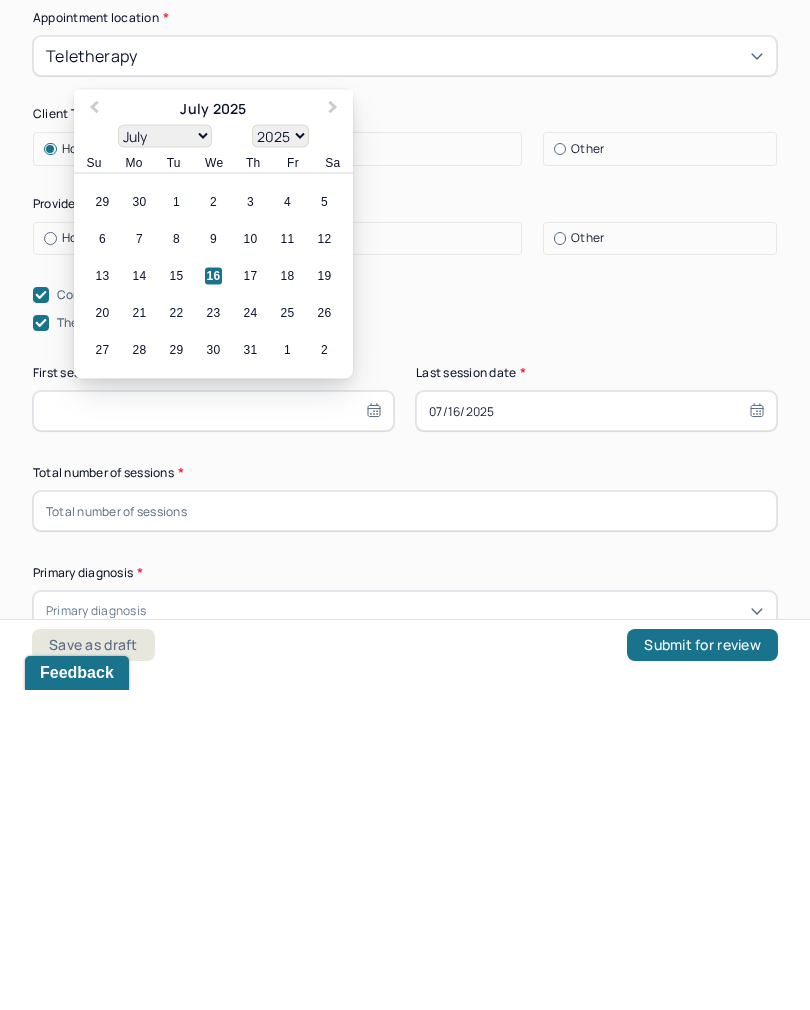 click on "1900 1901 1902 1903 1904 1905 1906 1907 1908 1909 1910 1911 1912 1913 1914 1915 1916 1917 1918 1919 1920 1921 1922 1923 1924 1925 1926 1927 1928 1929 1930 1931 1932 1933 1934 1935 1936 1937 1938 1939 1940 1941 1942 1943 1944 1945 1946 1947 1948 1949 1950 1951 1952 1953 1954 1955 1956 1957 1958 1959 1960 1961 1962 1963 1964 1965 1966 1967 1968 1969 1970 1971 1972 1973 1974 1975 1976 1977 1978 1979 1980 1981 1982 1983 1984 1985 1986 1987 1988 1989 1990 1991 1992 1993 1994 1995 1996 1997 1998 1999 2000 2001 2002 2003 2004 2005 2006 2007 2008 2009 2010 2011 2012 2013 2014 2015 2016 2017 2018 2019 2020 2021 2022 2023 2024 2025 2026 2027 2028 2029 2030 2031 2032 2033 2034 2035 2036 2037 2038 2039 2040 2041 2042 2043 2044 2045 2046 2047 2048 2049 2050 2051 2052 2053 2054 2055 2056 2057 2058 2059 2060 2061 2062 2063 2064 2065 2066 2067 2068 2069 2070 2071 2072 2073 2074 2075 2076 2077 2078 2079 2080 2081 2082 2083 2084 2085 2086 2087 2088 2089 2090 2091 2092 2093 2094 2095 2096 2097 2098 2099 2100" at bounding box center (280, 456) 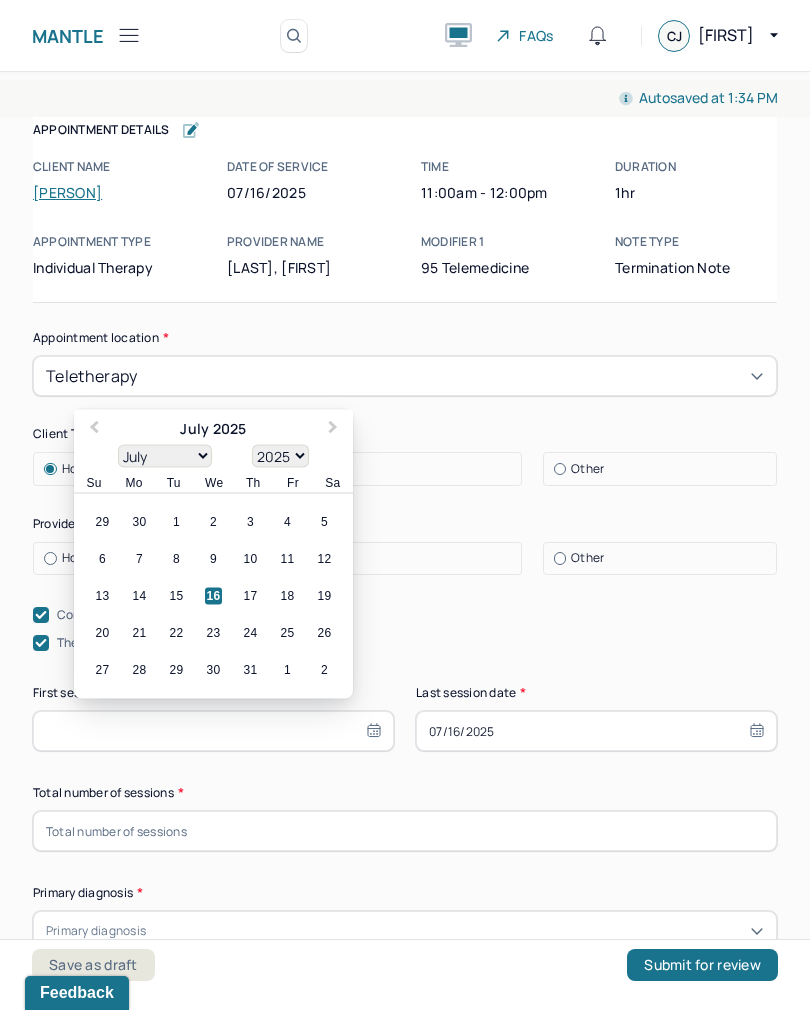 select on "2018" 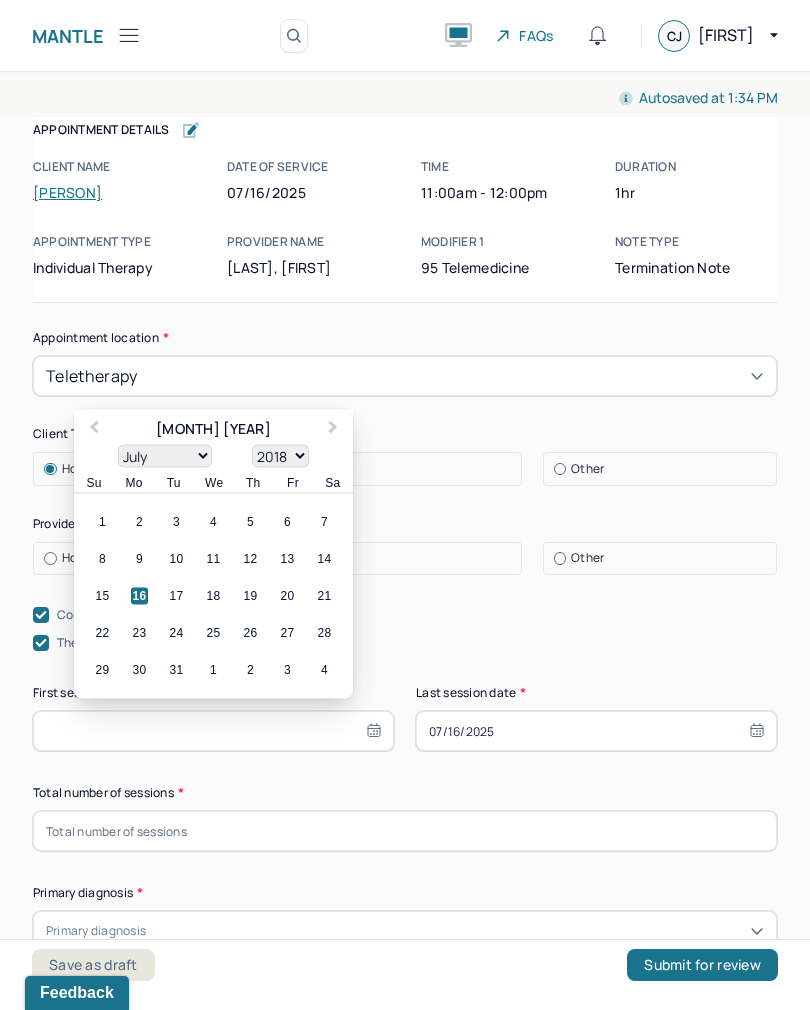 click on "January February March April May June July August September October November December" at bounding box center [165, 456] 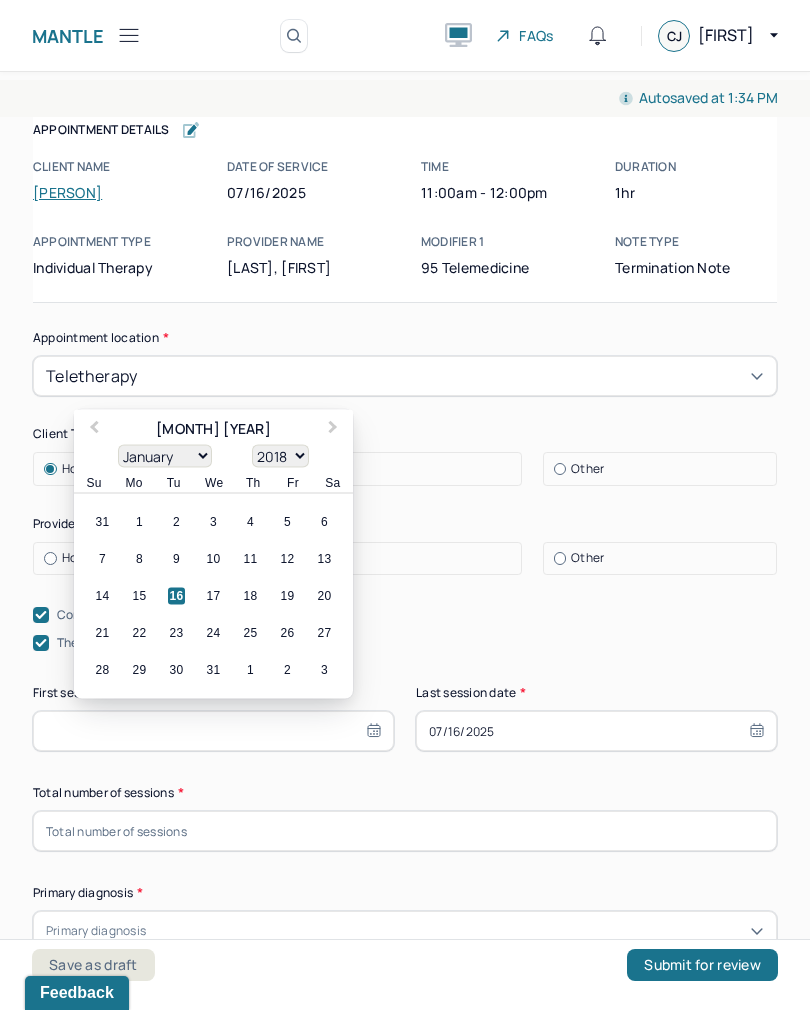 click on "10" at bounding box center (213, 559) 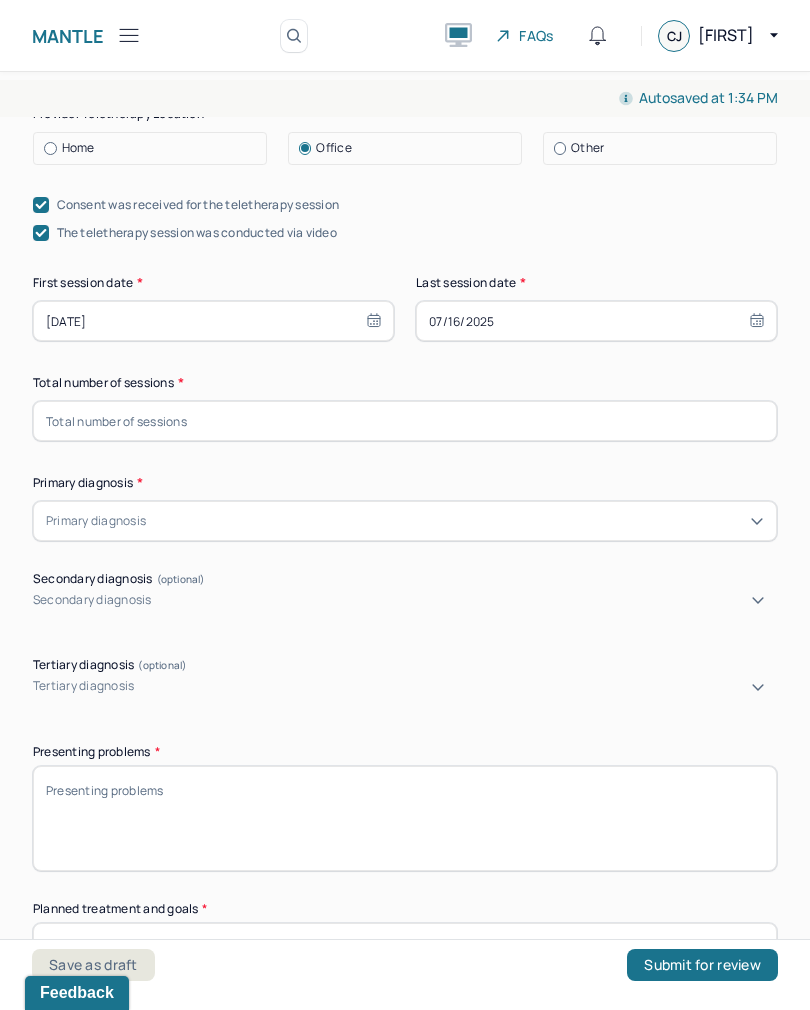scroll, scrollTop: 418, scrollLeft: 0, axis: vertical 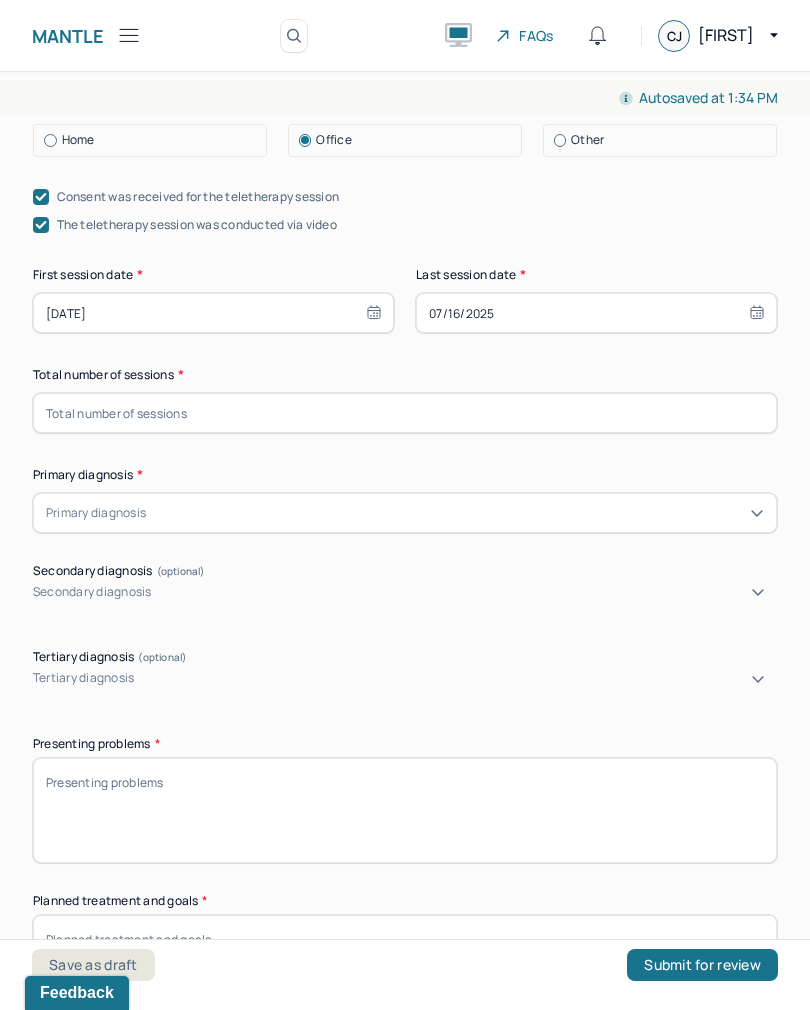 click at bounding box center (405, 413) 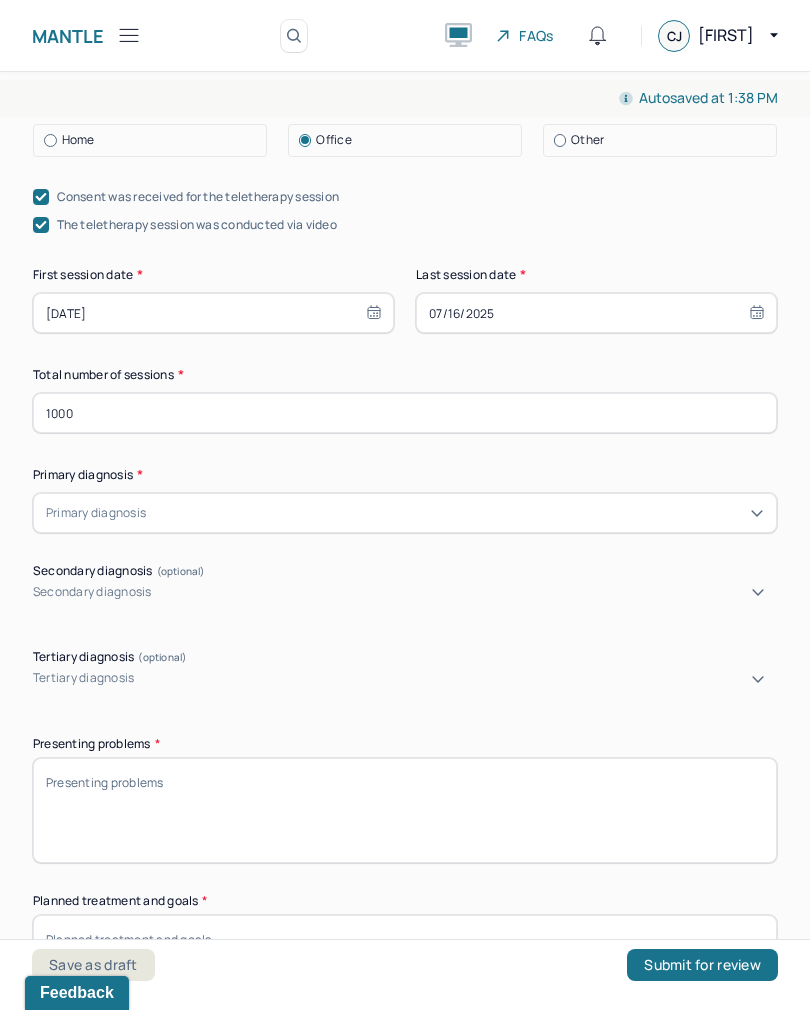 type on "1000" 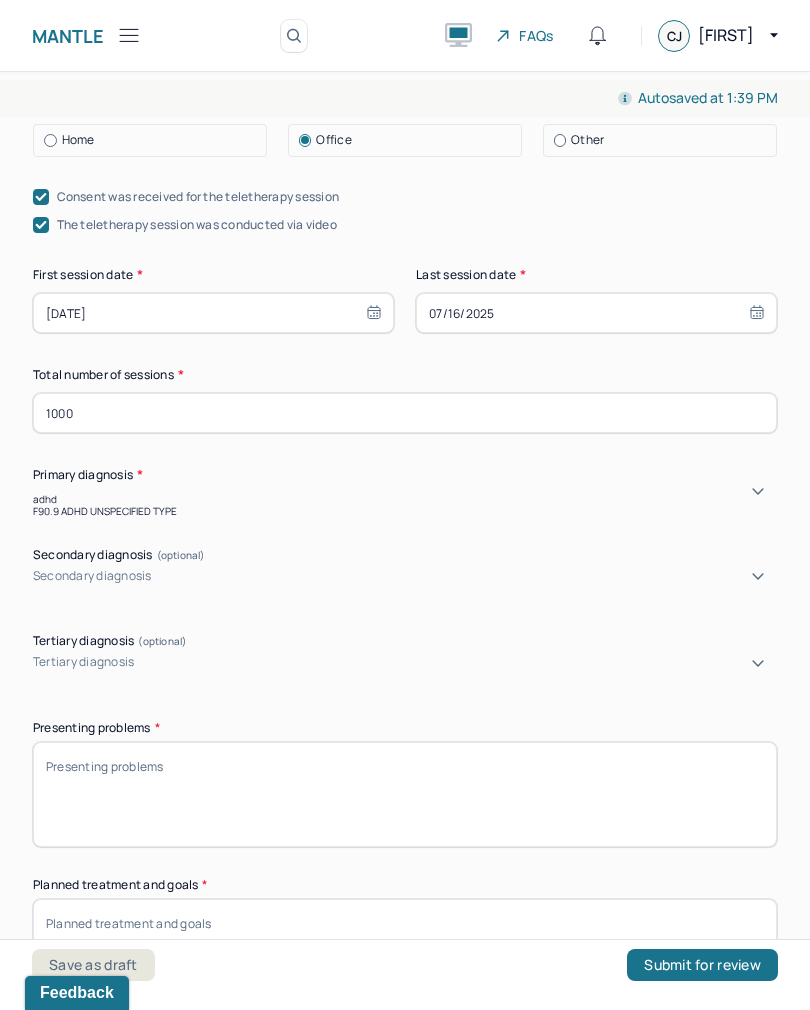 click on "F90.9 ADHD UNSPECIFIED TYPE" at bounding box center (405, 511) 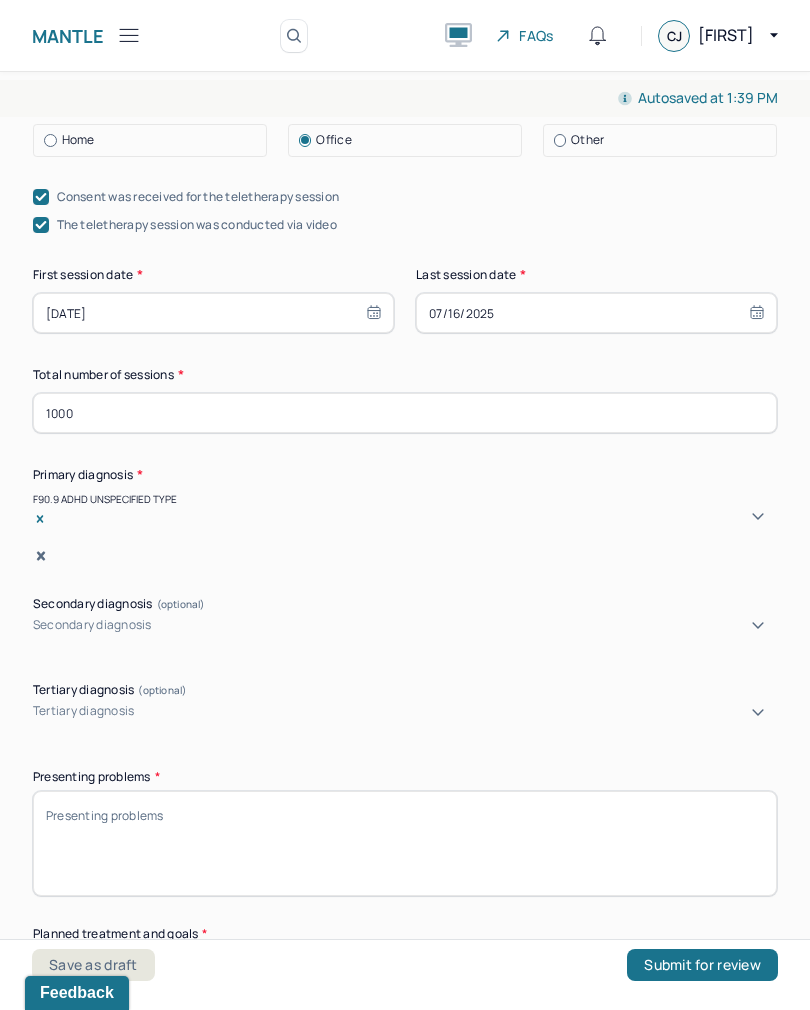 click on "Presenting problems *" at bounding box center (405, 843) 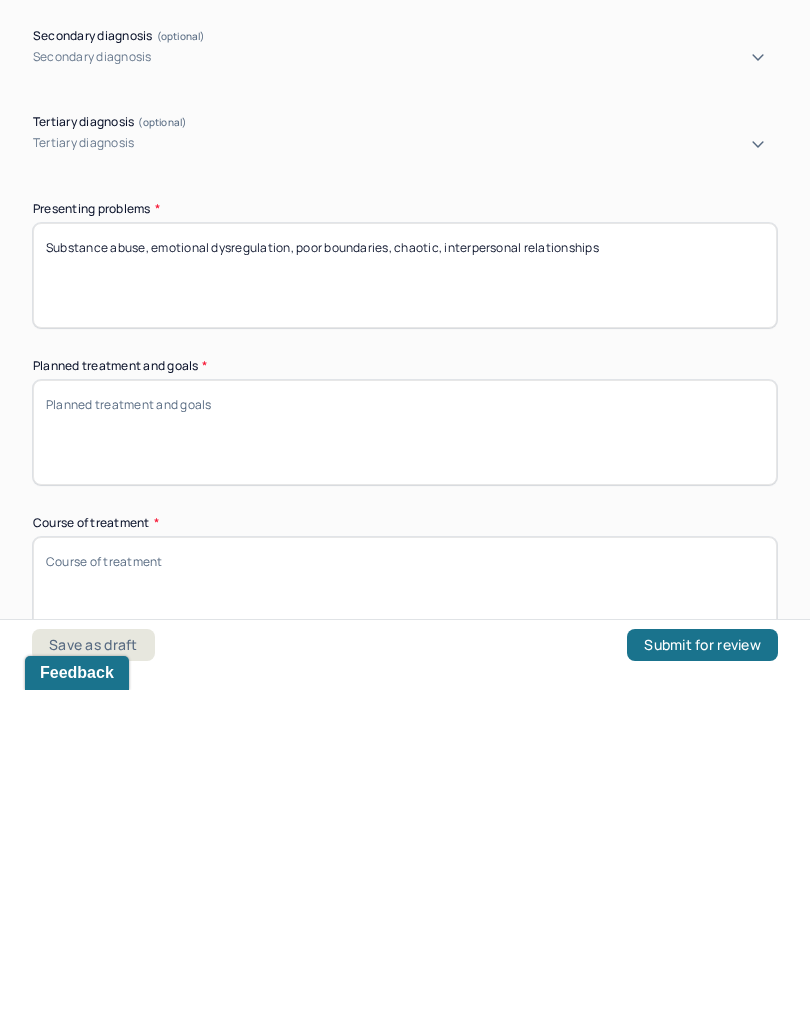 scroll, scrollTop: 701, scrollLeft: 0, axis: vertical 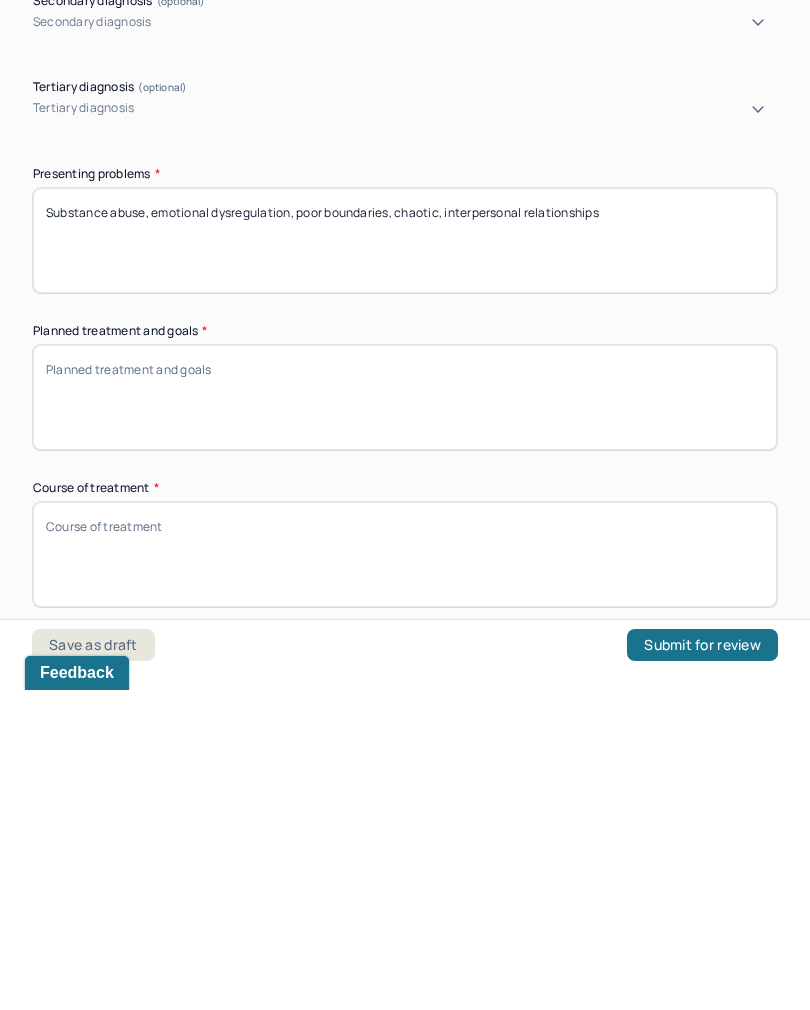 type on "Substance abuse, emotional dysregulation, poor boundaries, chaotic, interpersonal relationships" 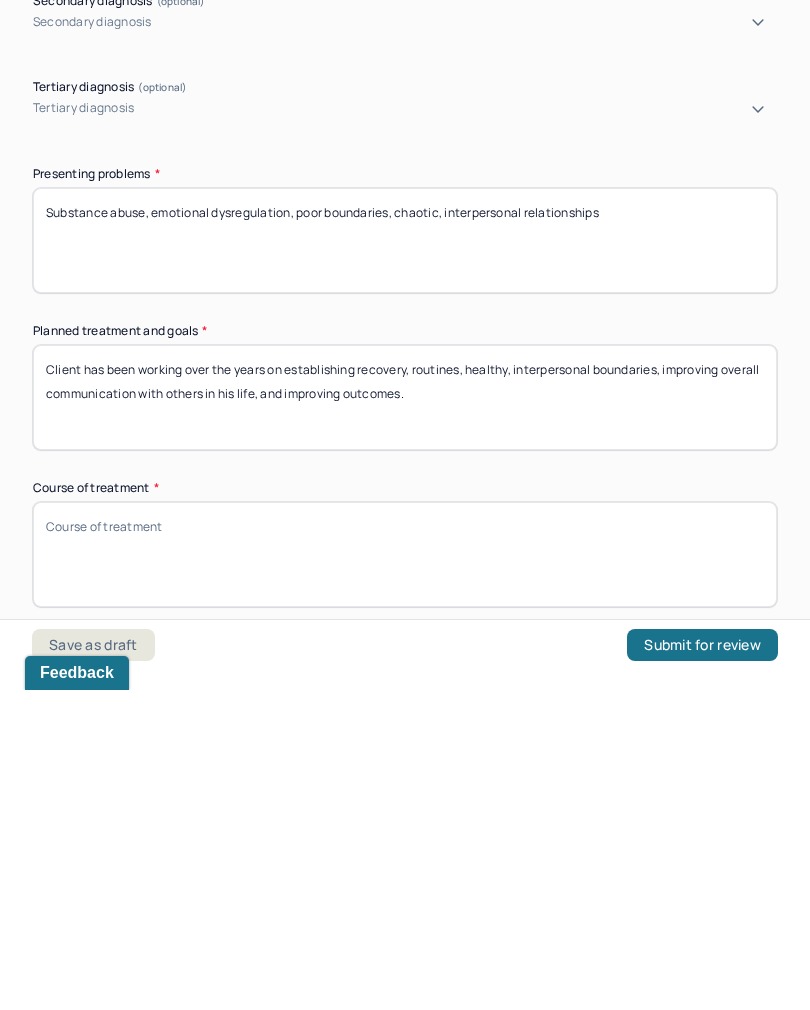 click on "Client has been working over the years on establishing recovery, routines, healthy, interpersonal boundaries, improving overall communication with others in his life, and improving outcomes." at bounding box center (405, 717) 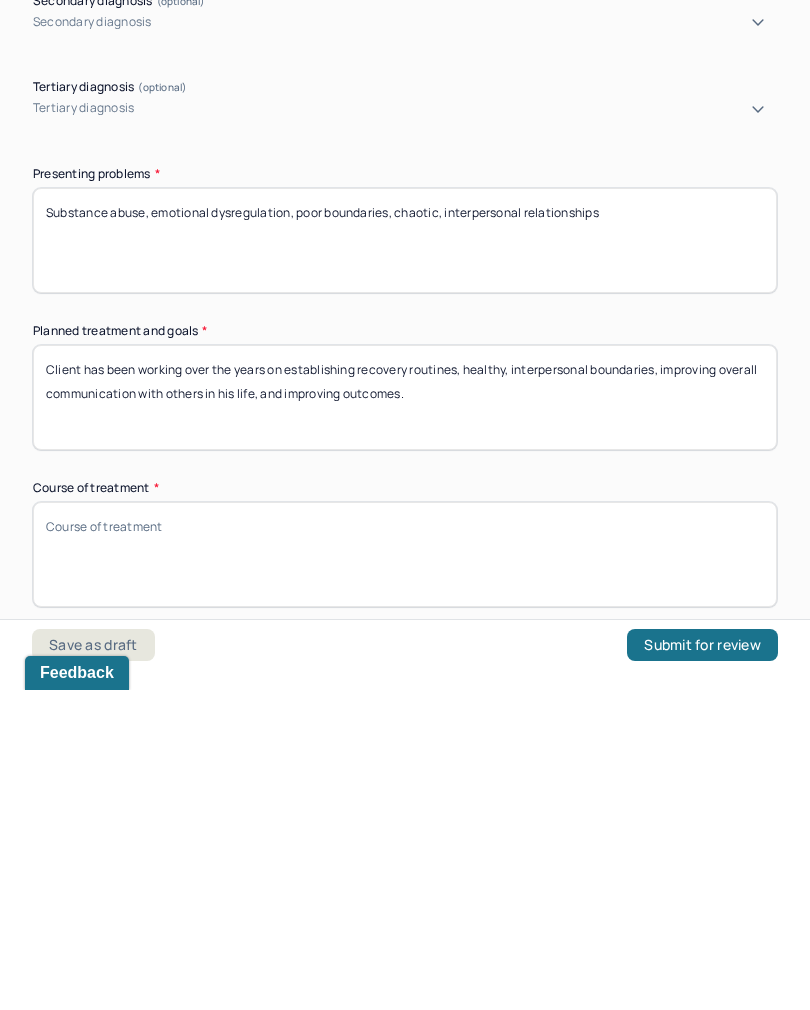 click on "Client has been working over the years on establishing recovery routines, healthy, interpersonal boundaries, improving overall communication with others in his life, and improving outcomes." at bounding box center [405, 717] 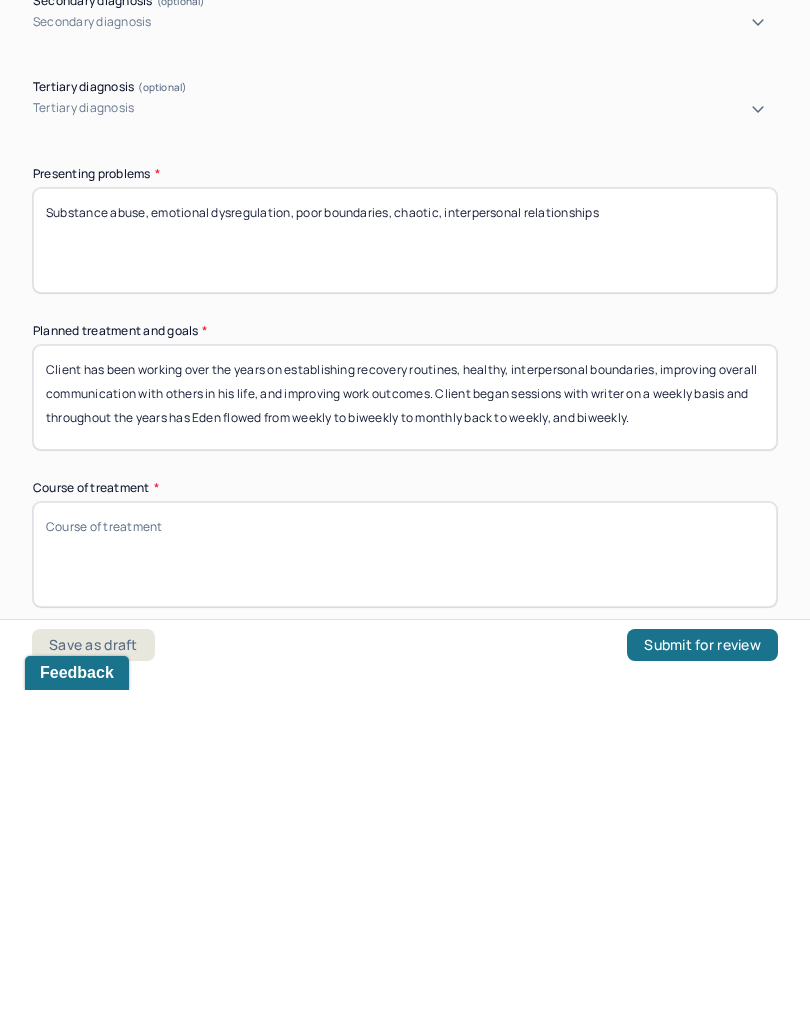 type on "Client has been working over the years on establishing recovery routines, healthy, interpersonal boundaries, improving overall communication with others in his life, and improving work outcomes. Client began sessions with writer on a weekly basis and throughout the years has Eden flowed from weekly to biweekly to monthly back to weekly, and biweekly." 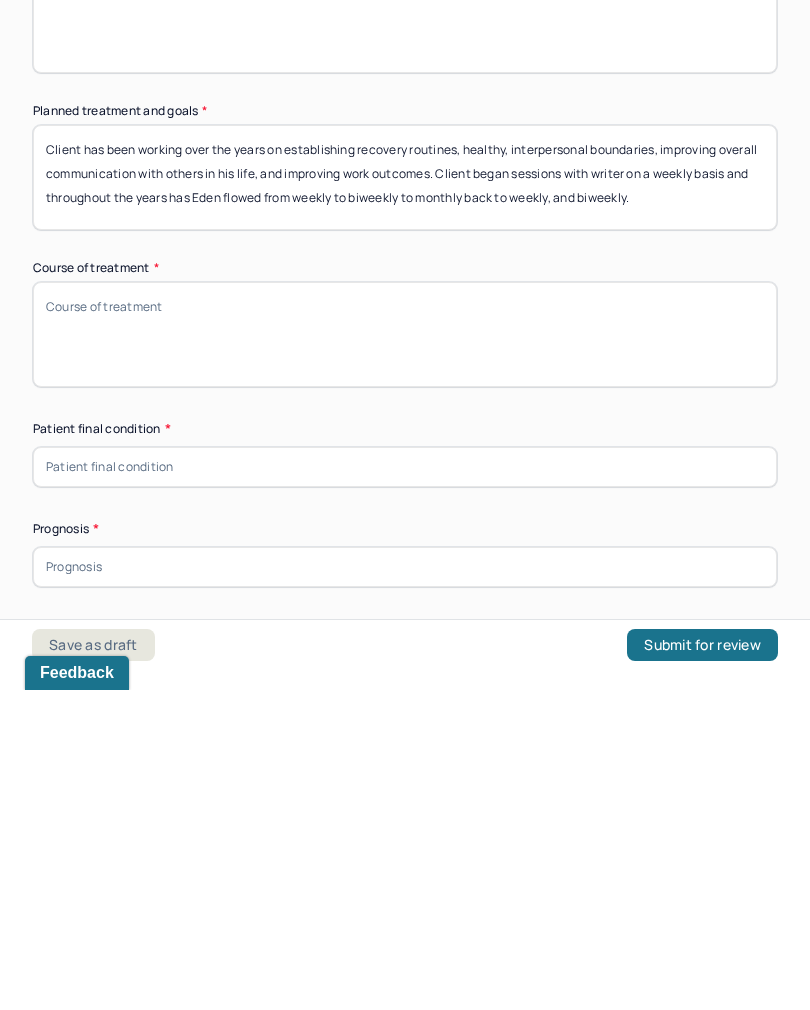 scroll, scrollTop: 923, scrollLeft: 0, axis: vertical 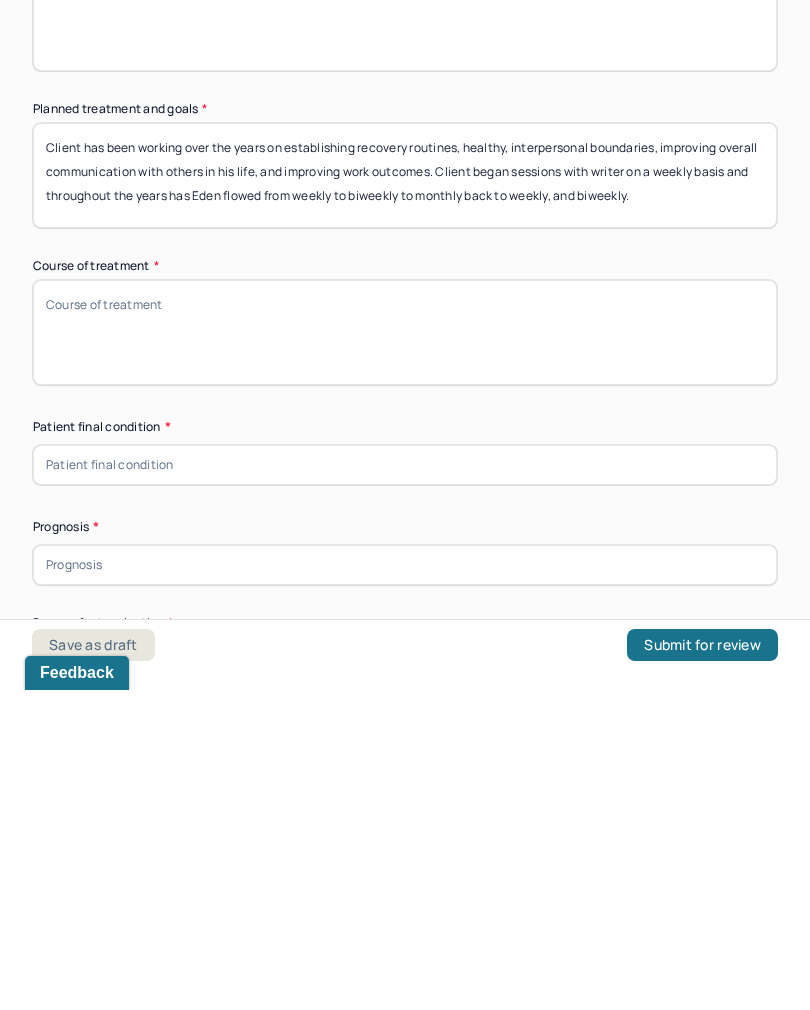 click at bounding box center (405, 785) 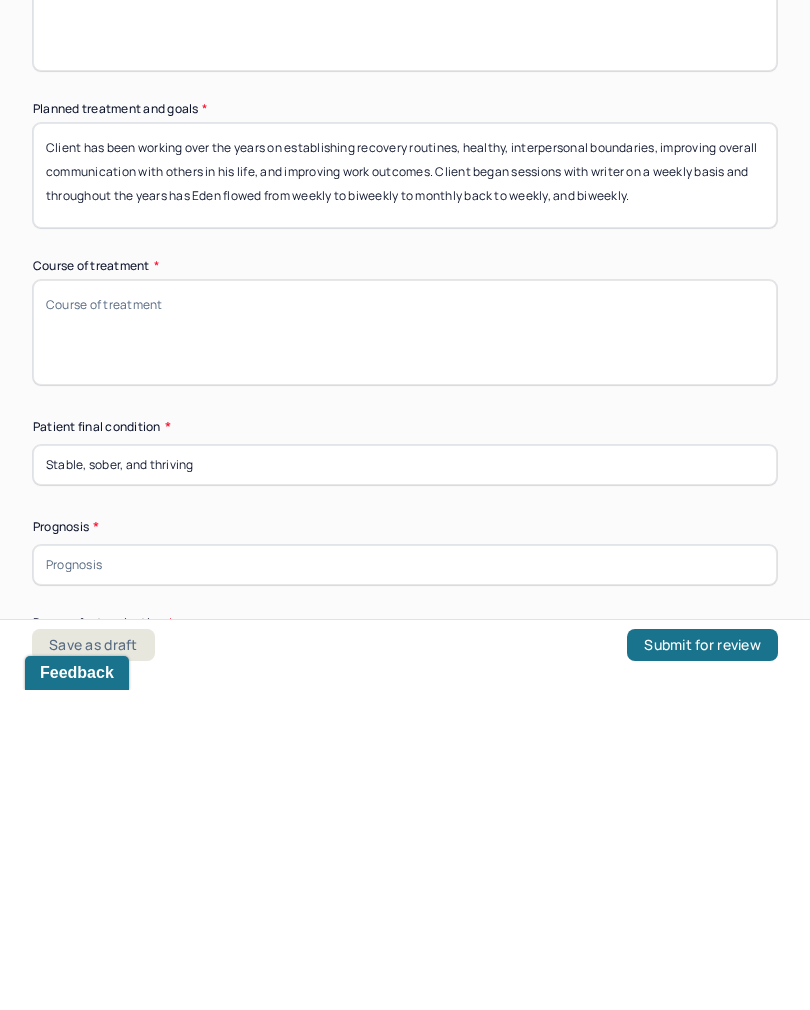 type on "Stable, sober, and thriving" 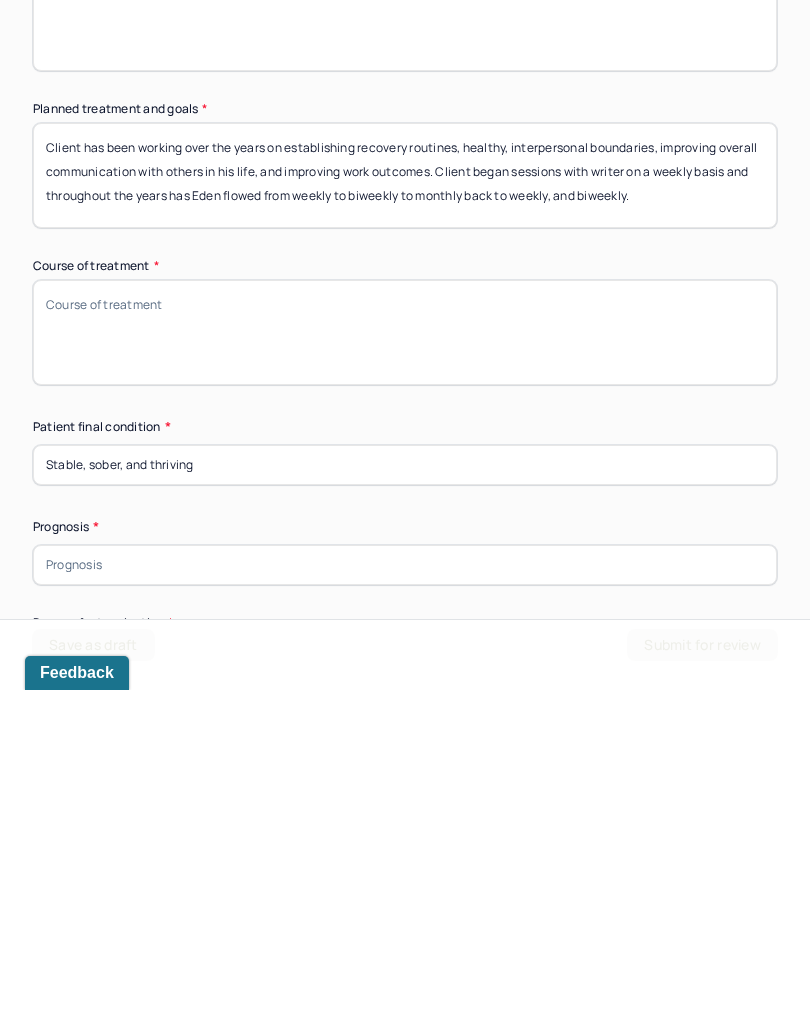 click on "Client has been working over the years on establishing recovery routines, healthy, interpersonal boundaries, improving overall communication with others in his life, and improving work outcomes. Client began sessions with writer on a weekly basis and throughout the years has Eden flowed from weekly to biweekly to monthly back to weekly, and biweekly." at bounding box center (405, 495) 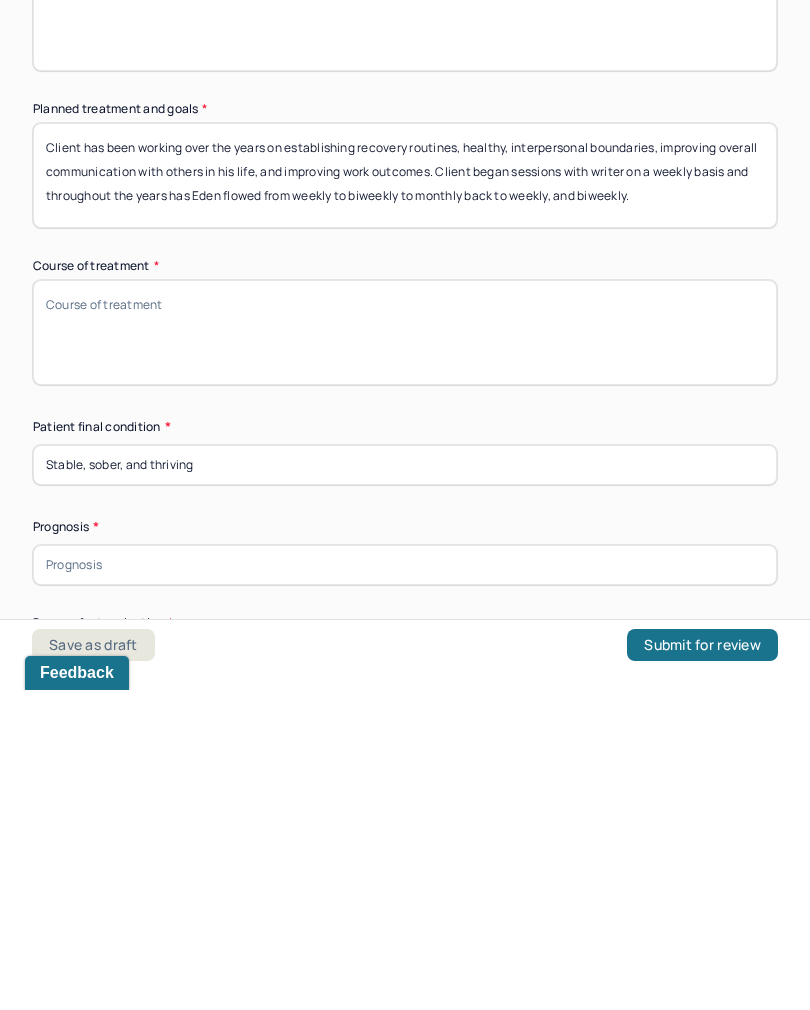 click on "Client has been working over the years on establishing recovery routines, healthy, interpersonal boundaries, improving overall communication with others in his life, and improving work outcomes. Client began sessions with writer on a weekly basis and throughout the years has Eden flowed from weekly to biweekly to monthly back to weekly, and biweekly." at bounding box center [405, 495] 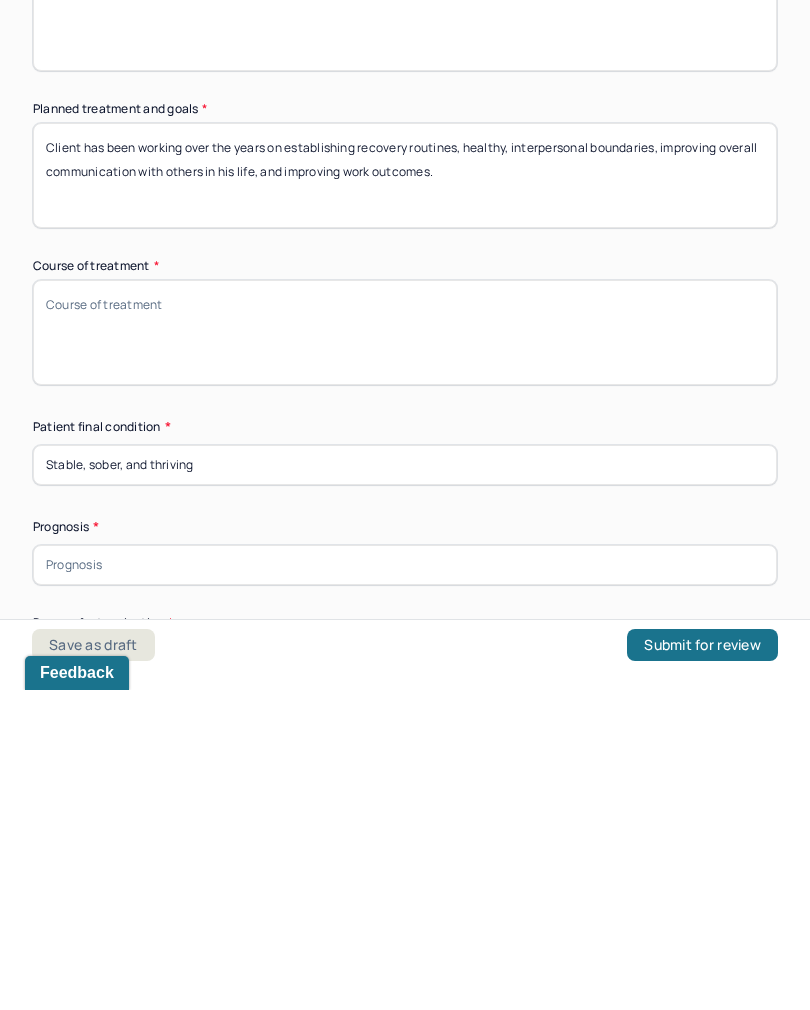 type on "Client has been working over the years on establishing recovery routines, healthy, interpersonal boundaries, improving overall communication with others in his life, and improving work outcomes." 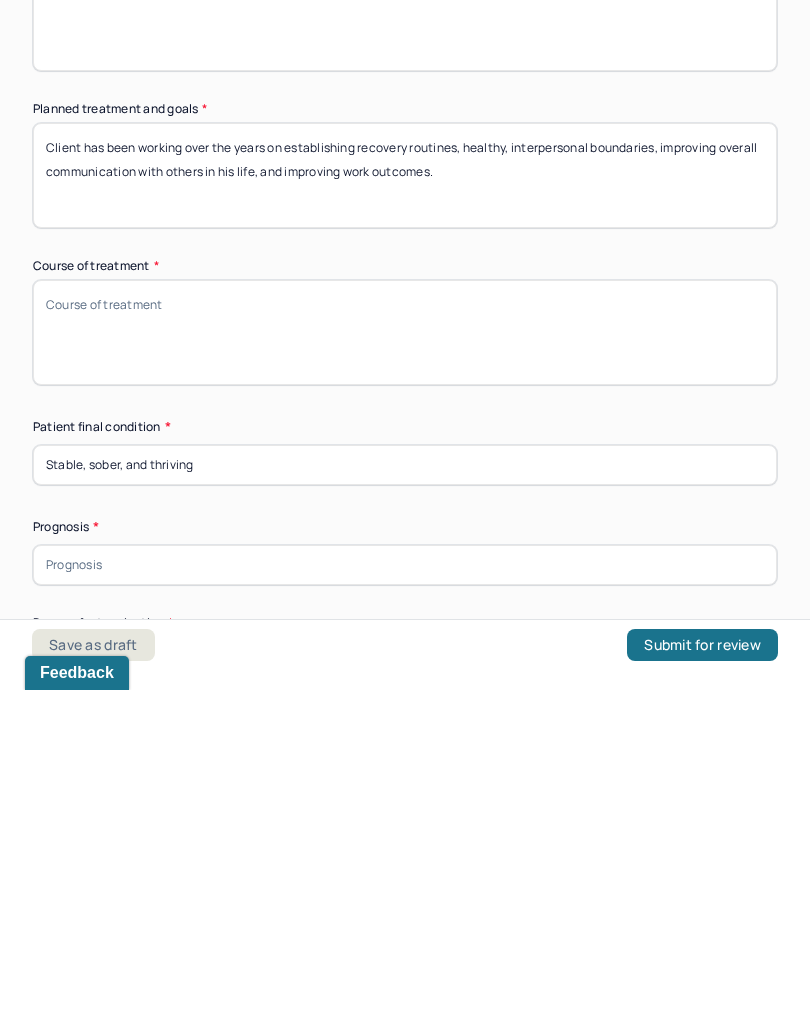 paste on "Client began sessions with writer on a weekly basis and throughout the years has Eden flowed from weekly to biweekly to monthly back to weekly, and biweekly." 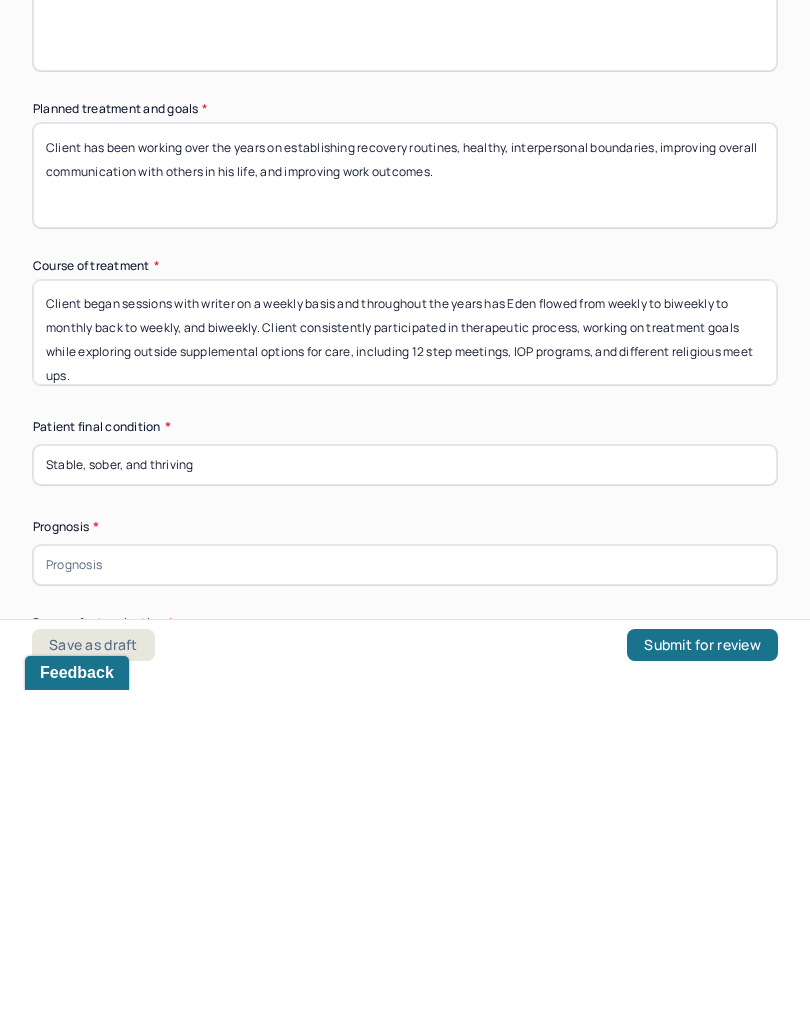 scroll, scrollTop: 1, scrollLeft: 0, axis: vertical 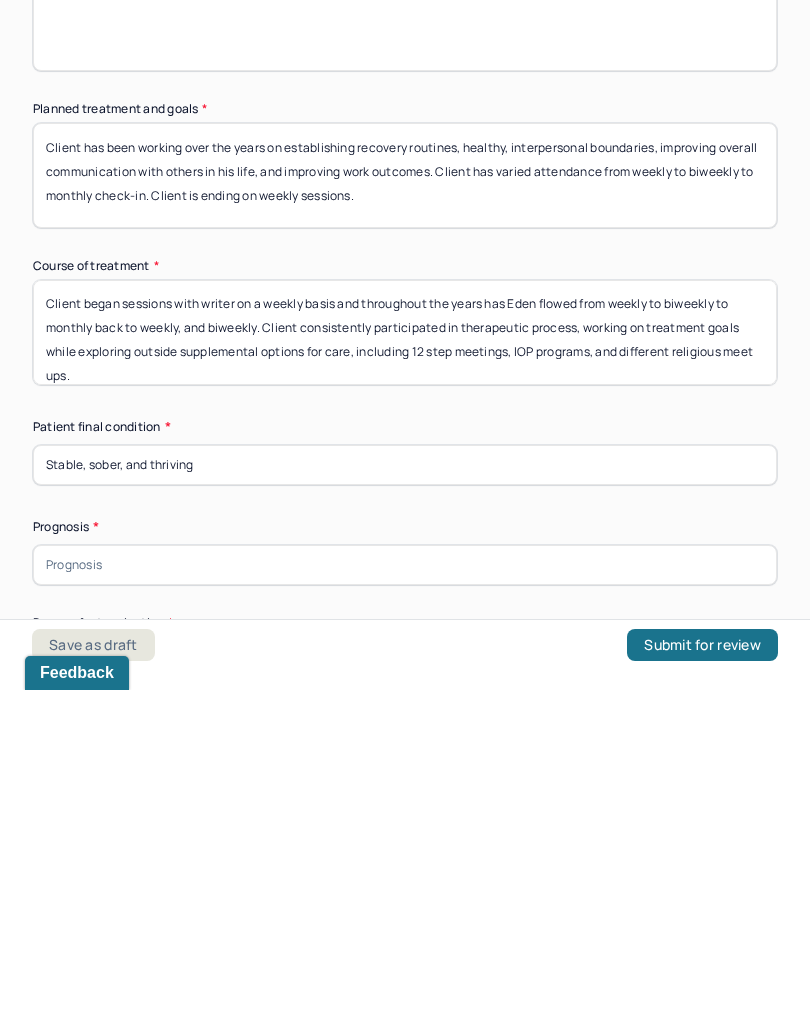 type on "Client has been working over the years on establishing recovery routines, healthy, interpersonal boundaries, improving overall communication with others in his life, and improving work outcomes. Client has varied attendance from weekly to biweekly to monthly check-in. Client is ending on weekly sessions." 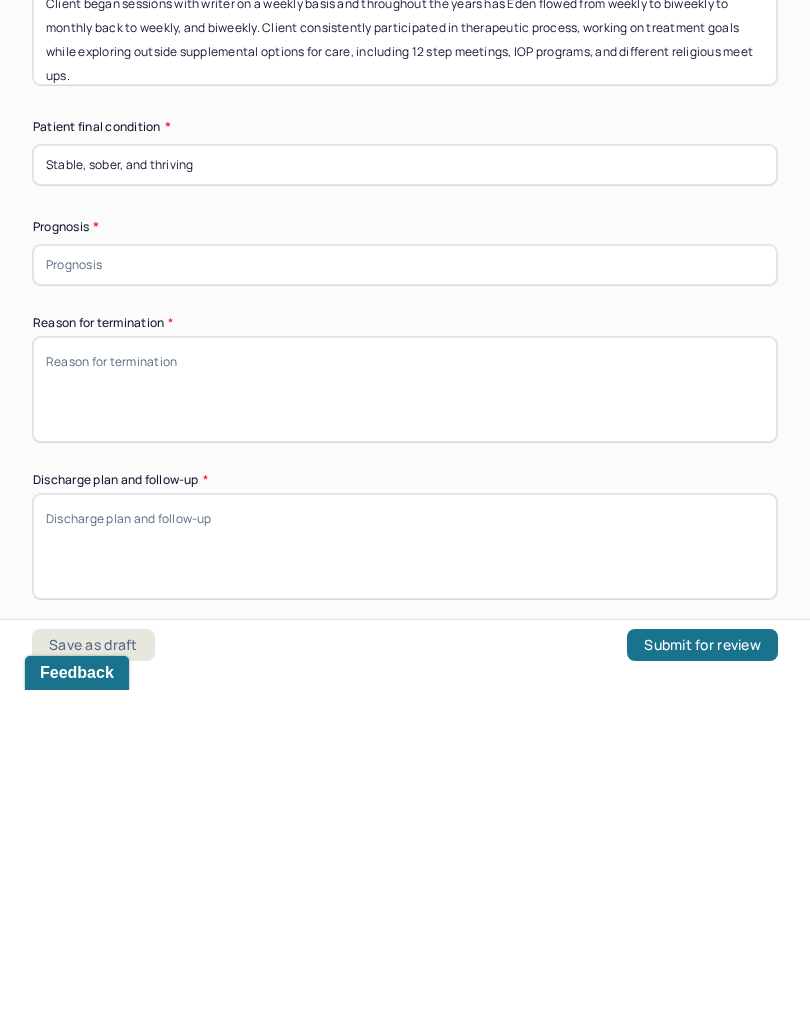 scroll, scrollTop: 1222, scrollLeft: 0, axis: vertical 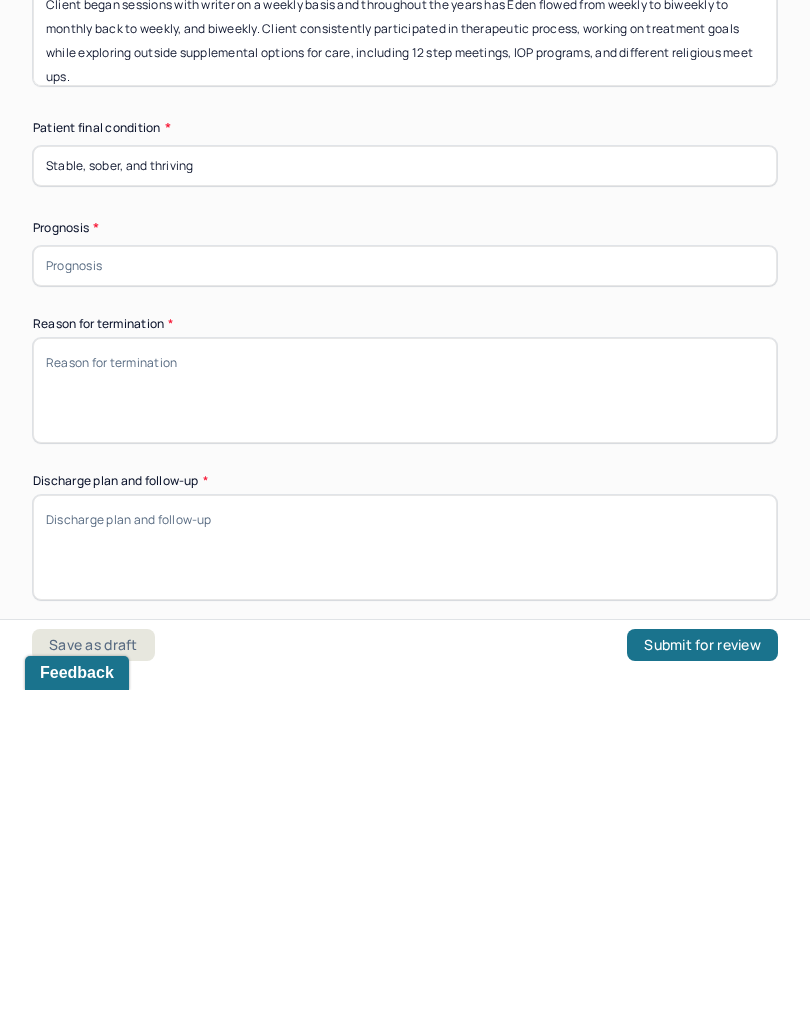 click at bounding box center (405, 586) 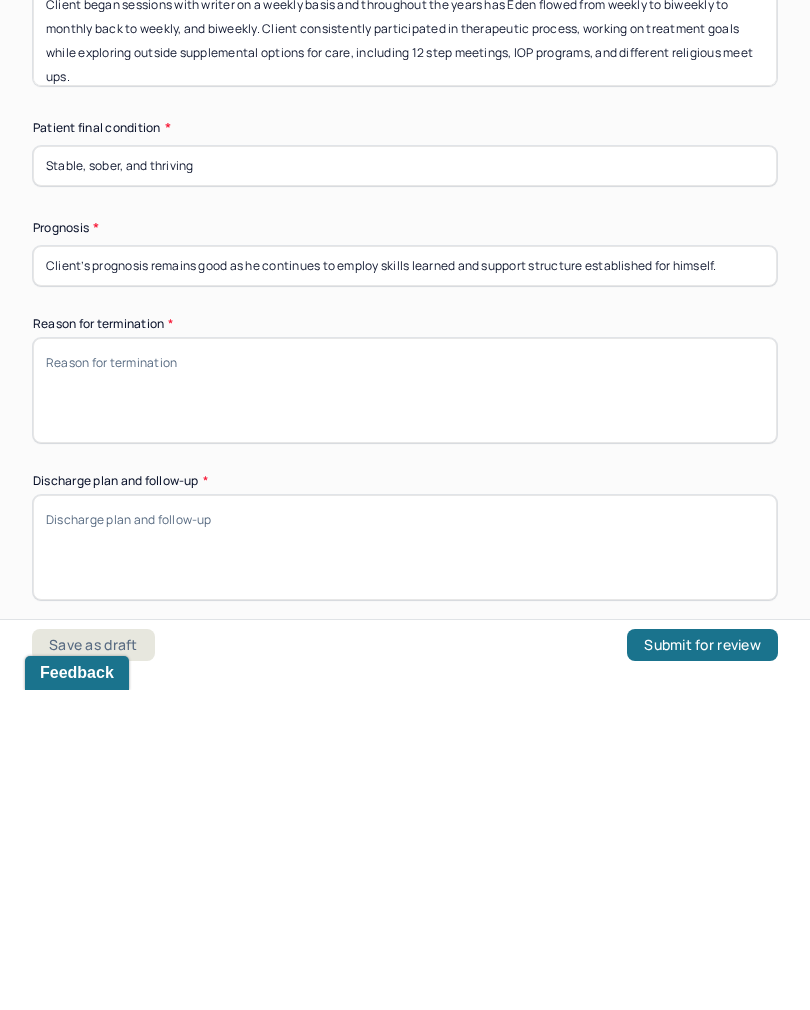 type on "Client’s prognosis remains good as he continues to employ skills learned and support structure established for himself." 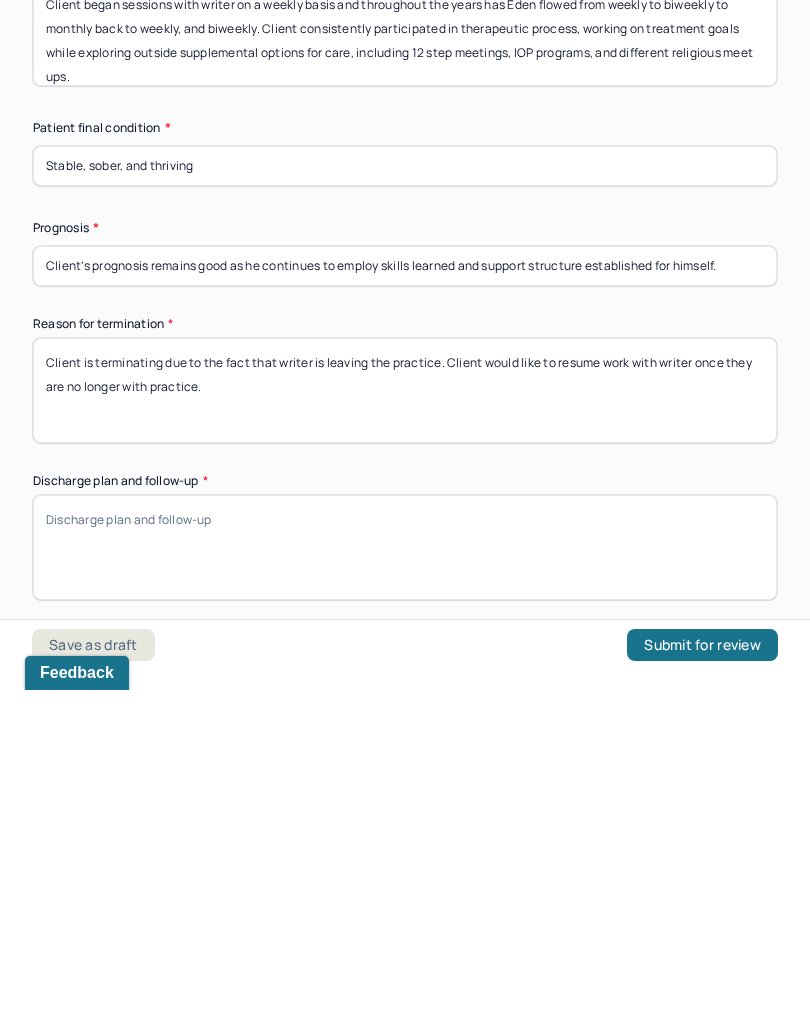 type on "Client is terminating due to the fact that writer is leaving the practice. Client would like to resume work with writer once they are no longer with practice." 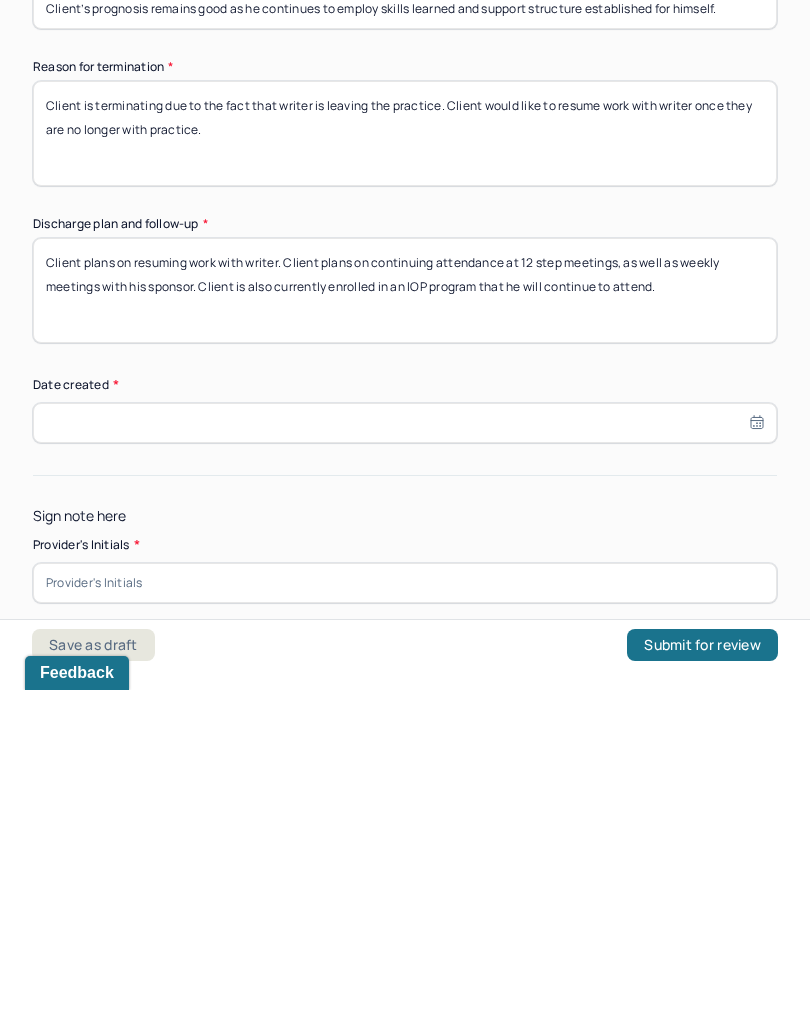 scroll, scrollTop: 1490, scrollLeft: 0, axis: vertical 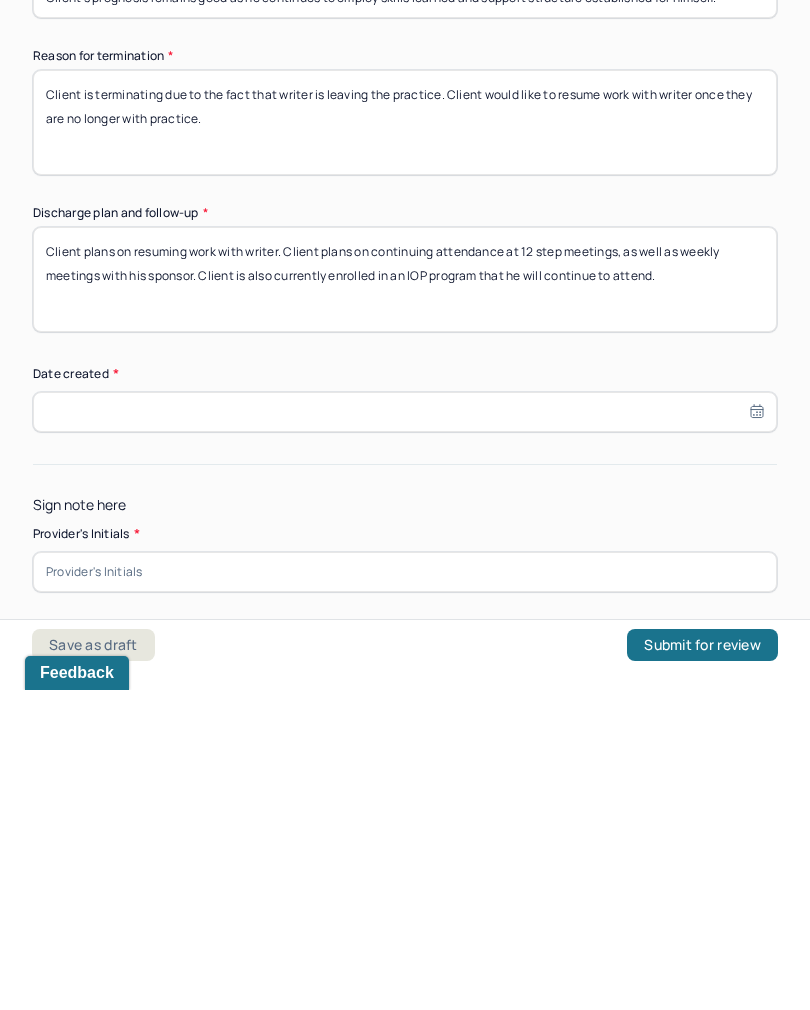 type on "Client plans on resuming work with writer. Client plans on continuing attendance at 12 step meetings, as well as weekly meetings with his sponsor. Client is also currently enrolled in an IOP program that he will continue to attend." 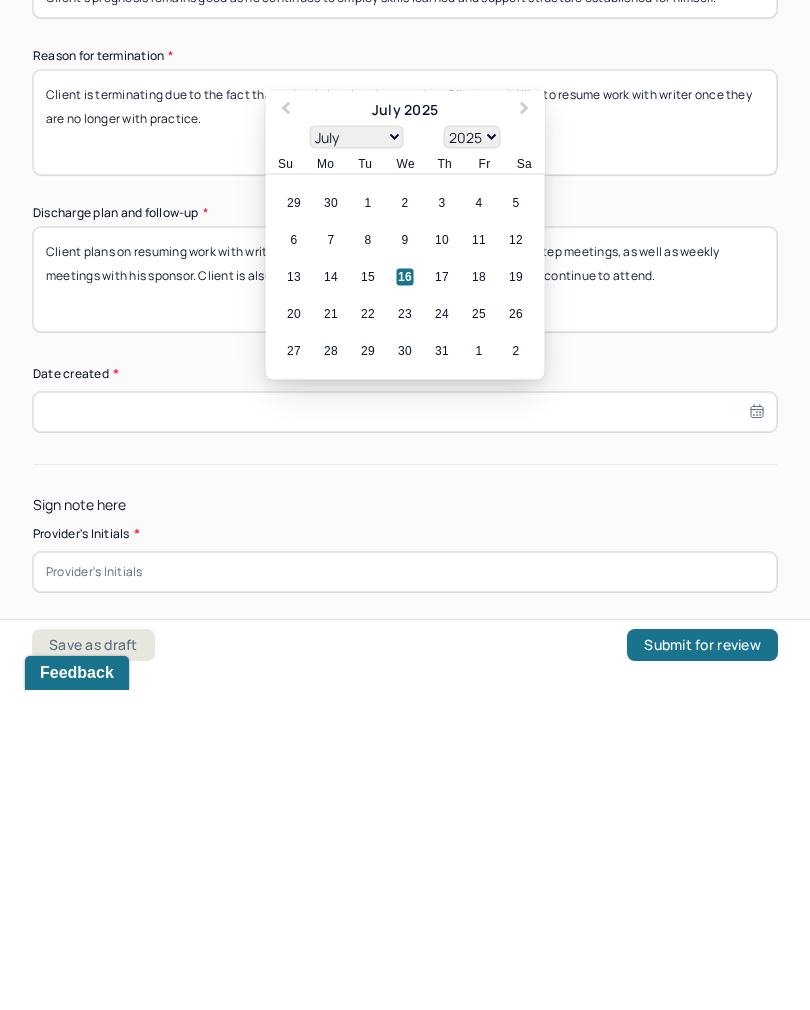 click on "16" at bounding box center (405, 597) 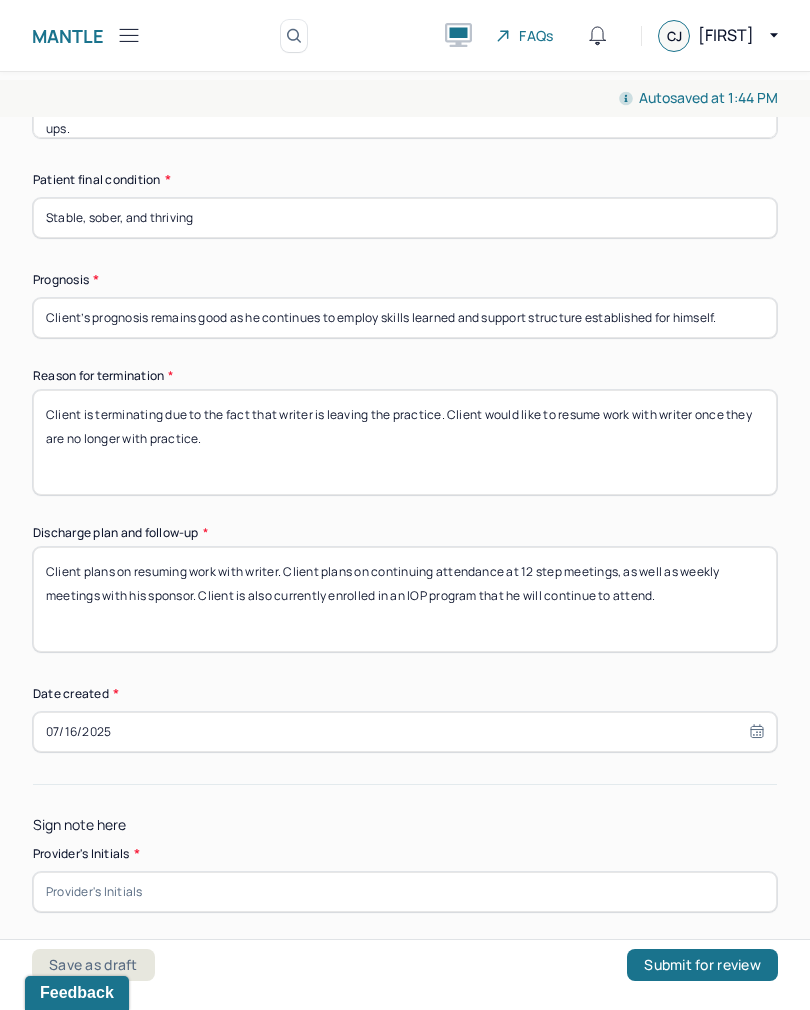 click at bounding box center (405, 892) 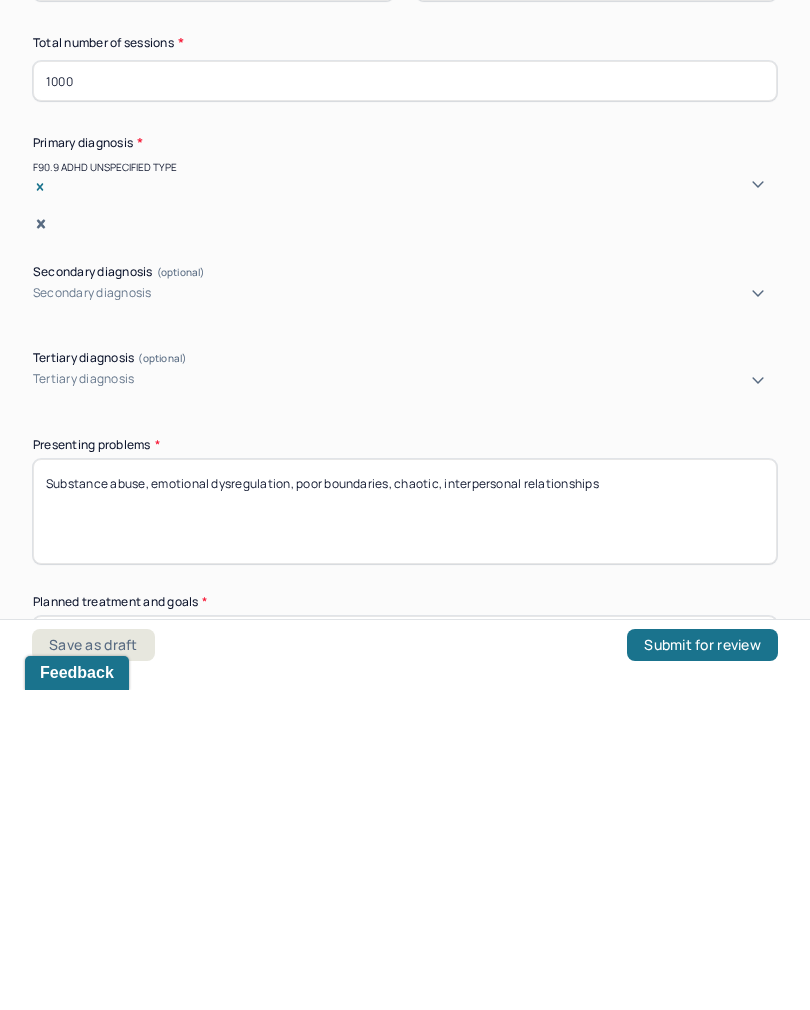 scroll, scrollTop: 429, scrollLeft: 0, axis: vertical 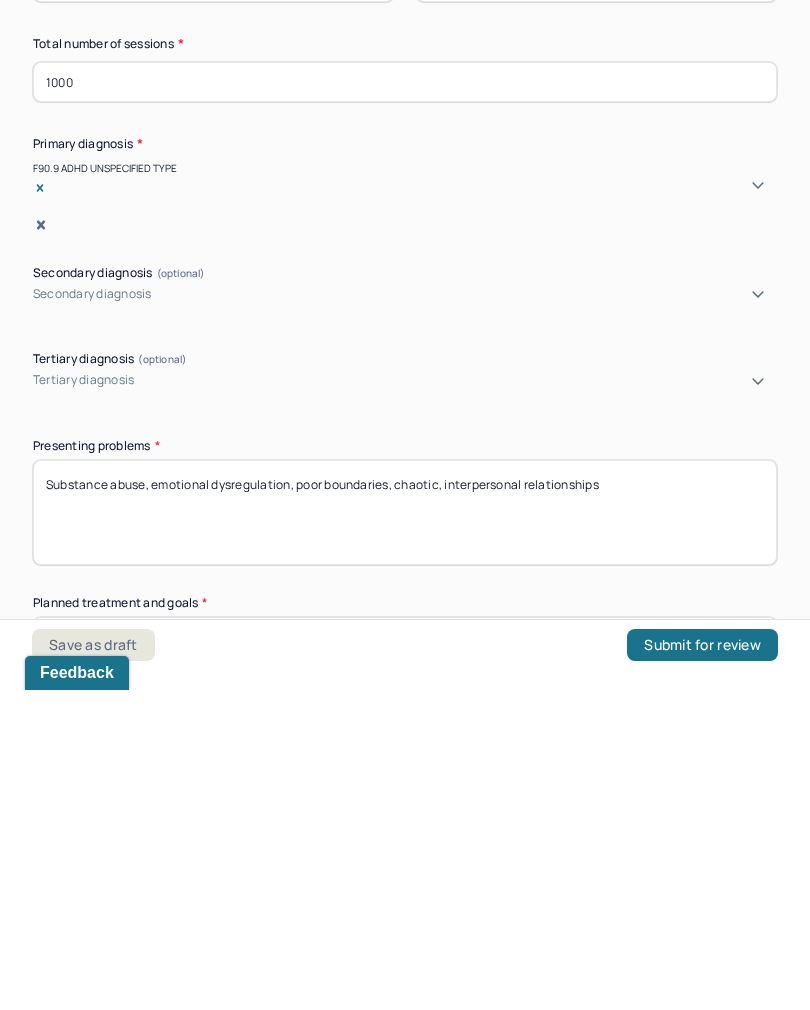 type on "CJ" 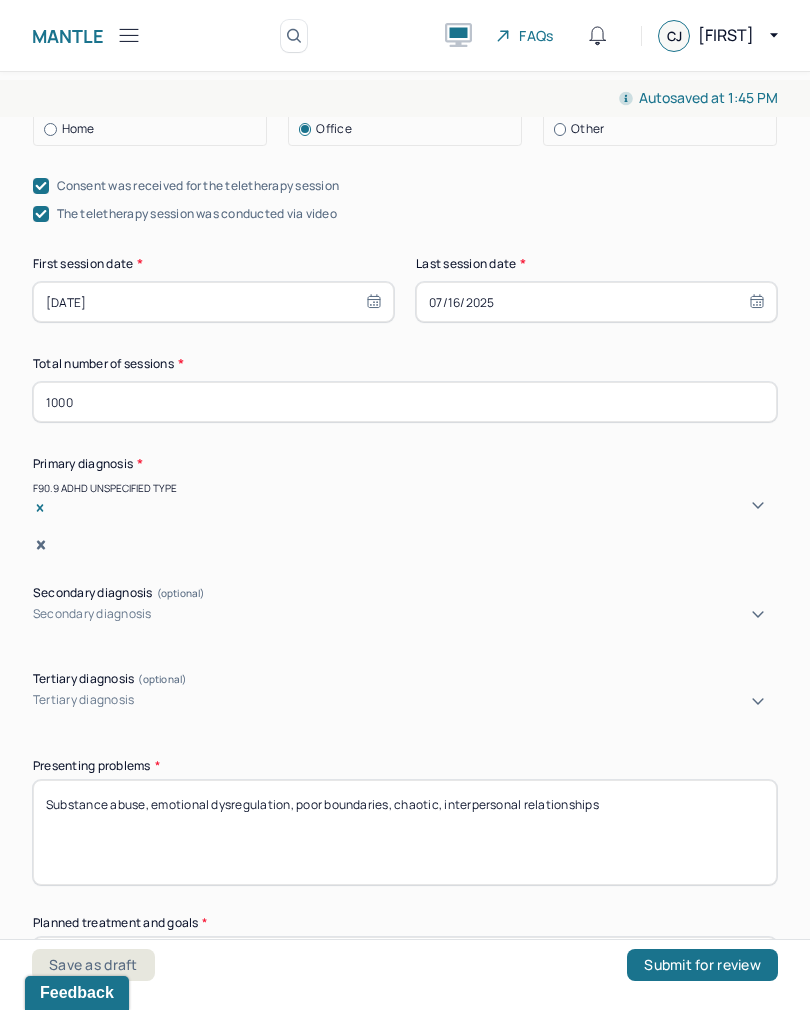 click on "Submit for review" at bounding box center (702, 965) 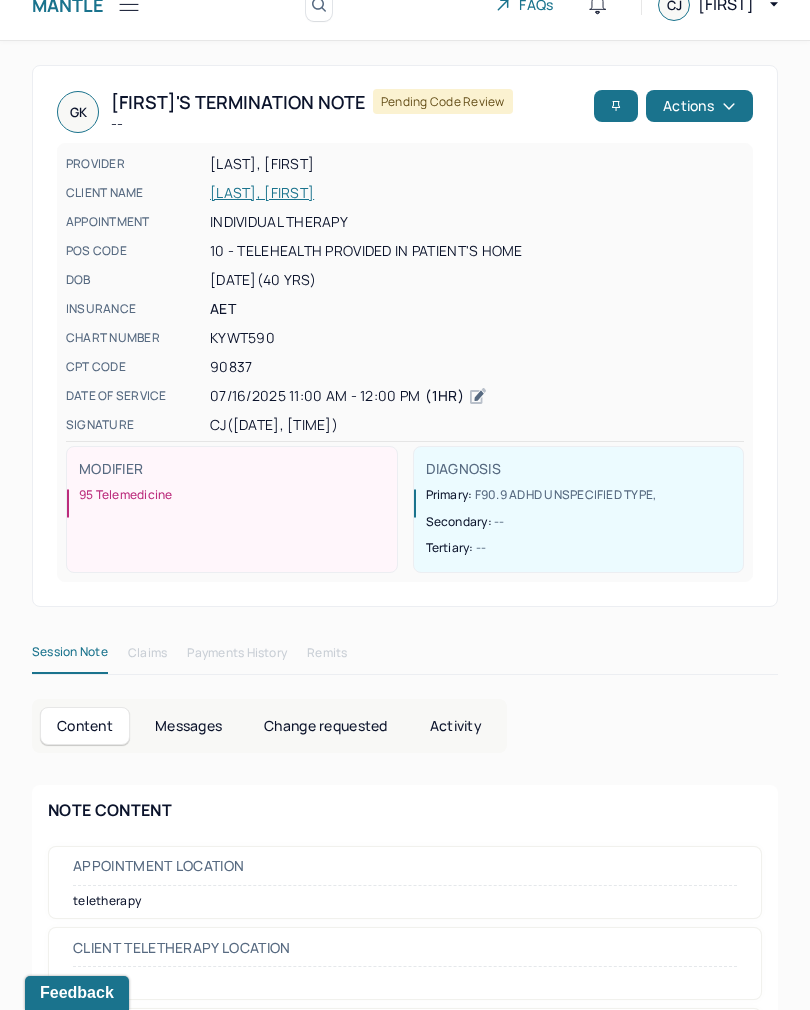 click at bounding box center (129, 4) 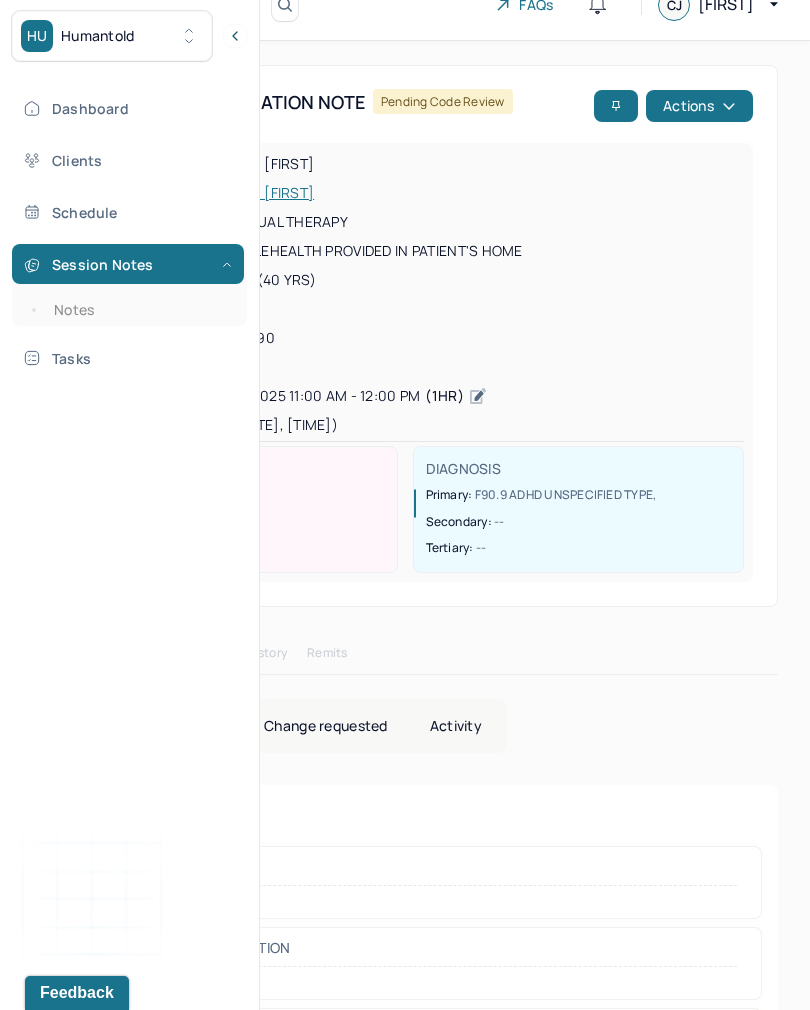 click on "Notes" at bounding box center (139, 310) 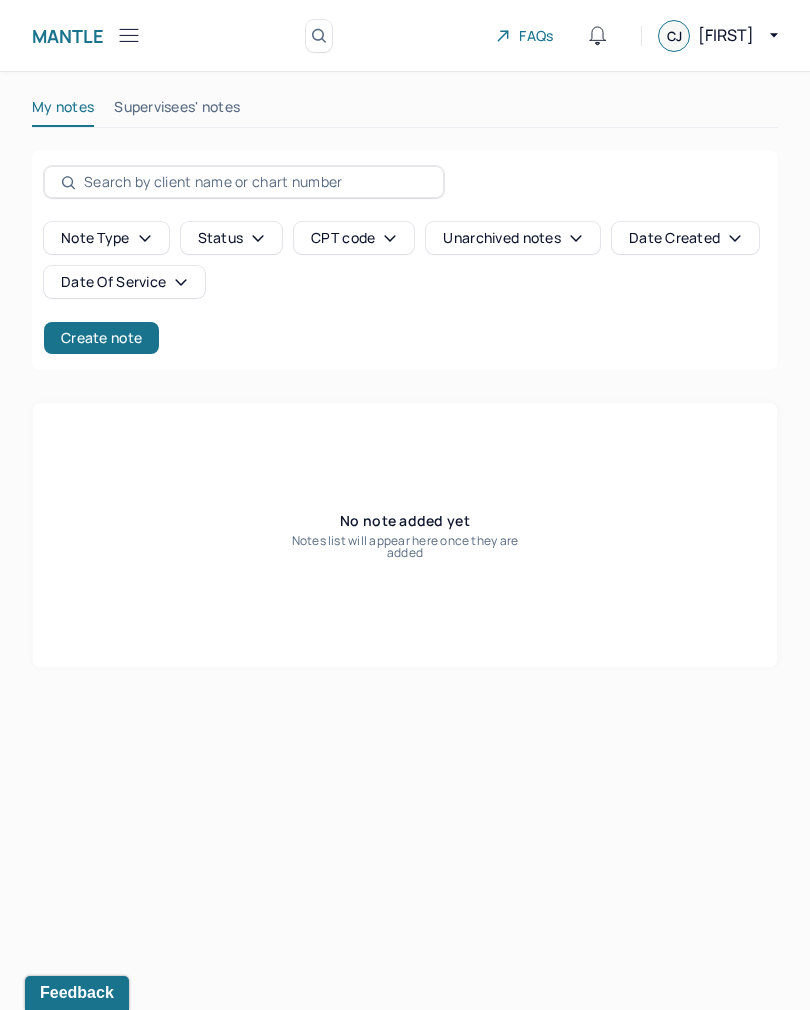 click on "Create note" at bounding box center (101, 338) 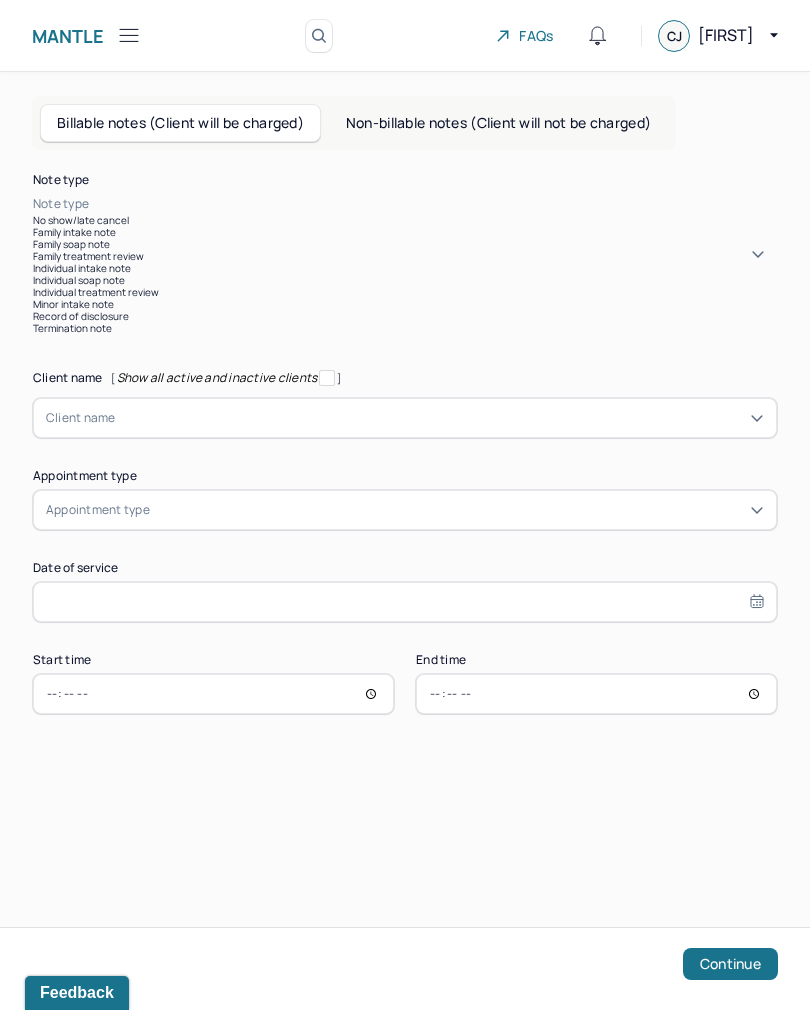click on "Individual soap note" at bounding box center [405, 280] 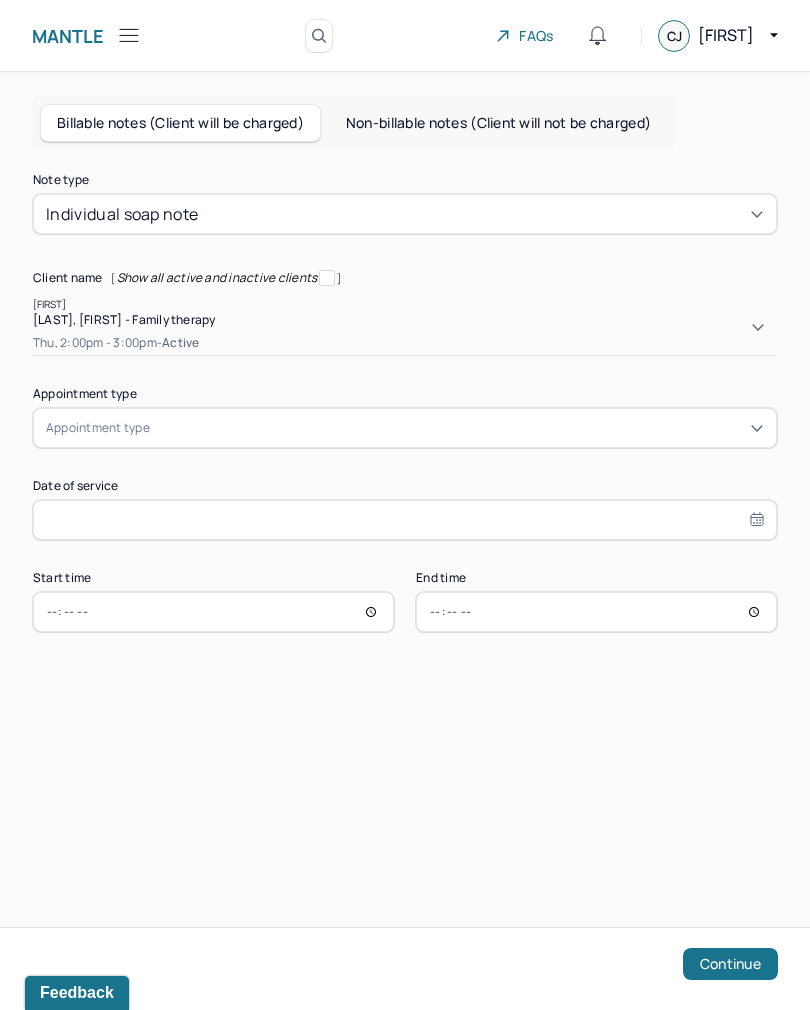 click on "[LAST], [FIRST] - Family therapy" at bounding box center [405, 319] 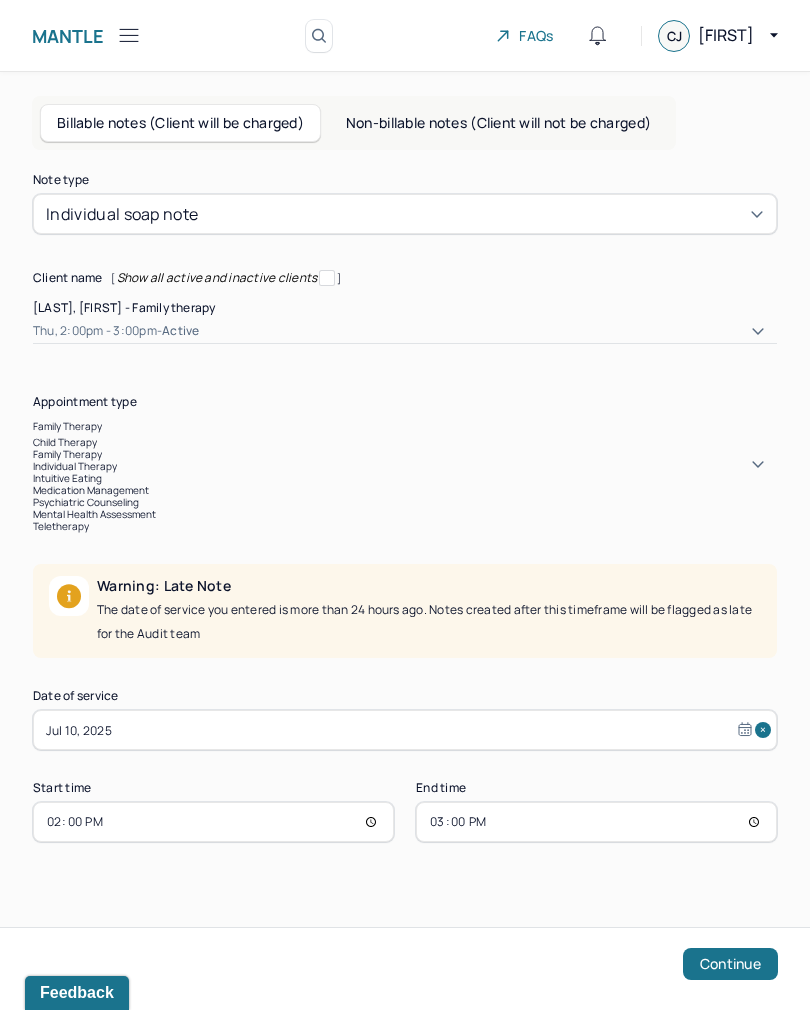 click on "individual therapy" at bounding box center (75, 466) 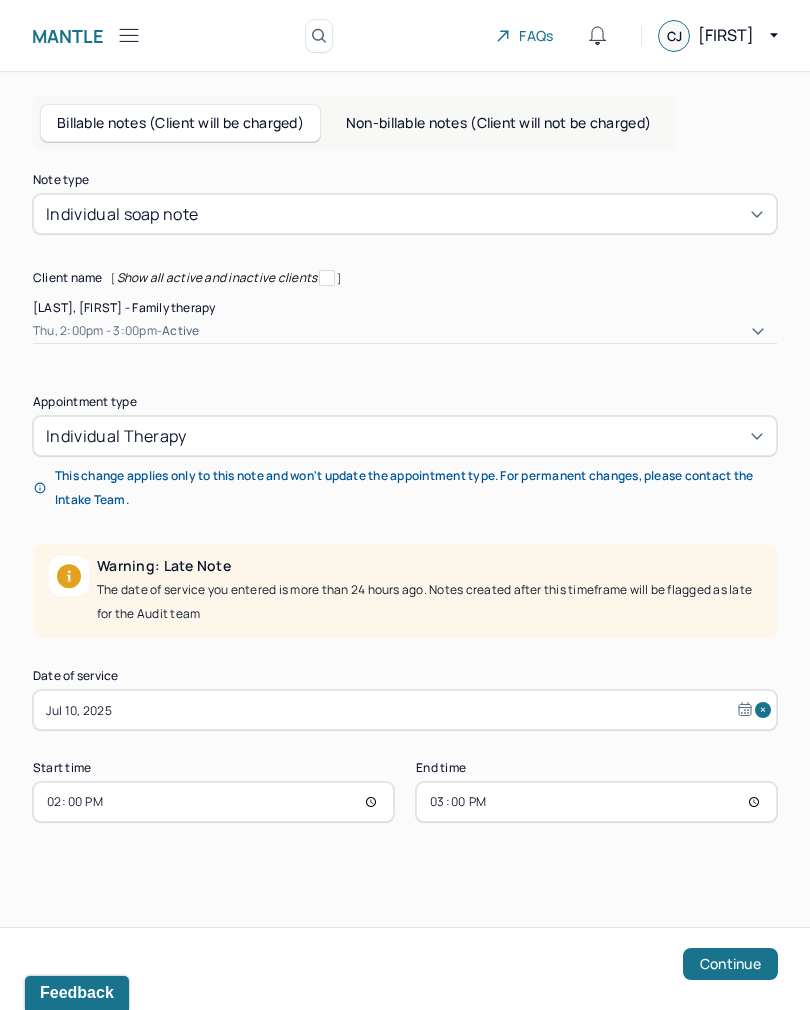 click on "Jul 10, 2025" at bounding box center (405, 710) 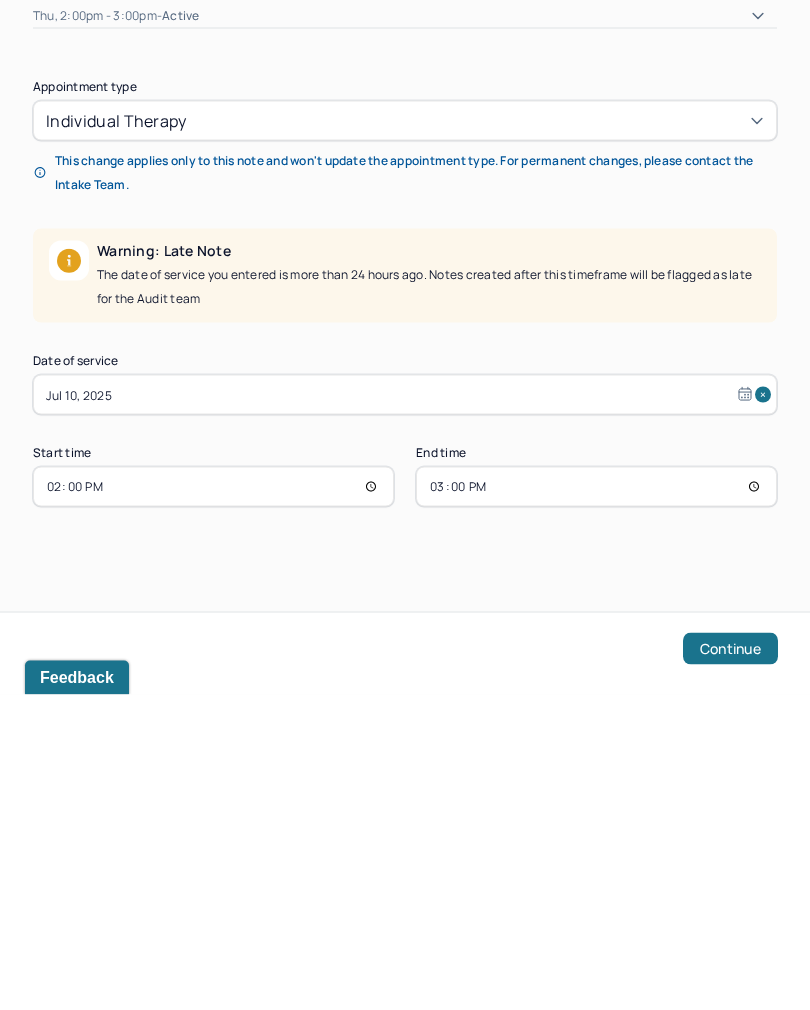 select on "6" 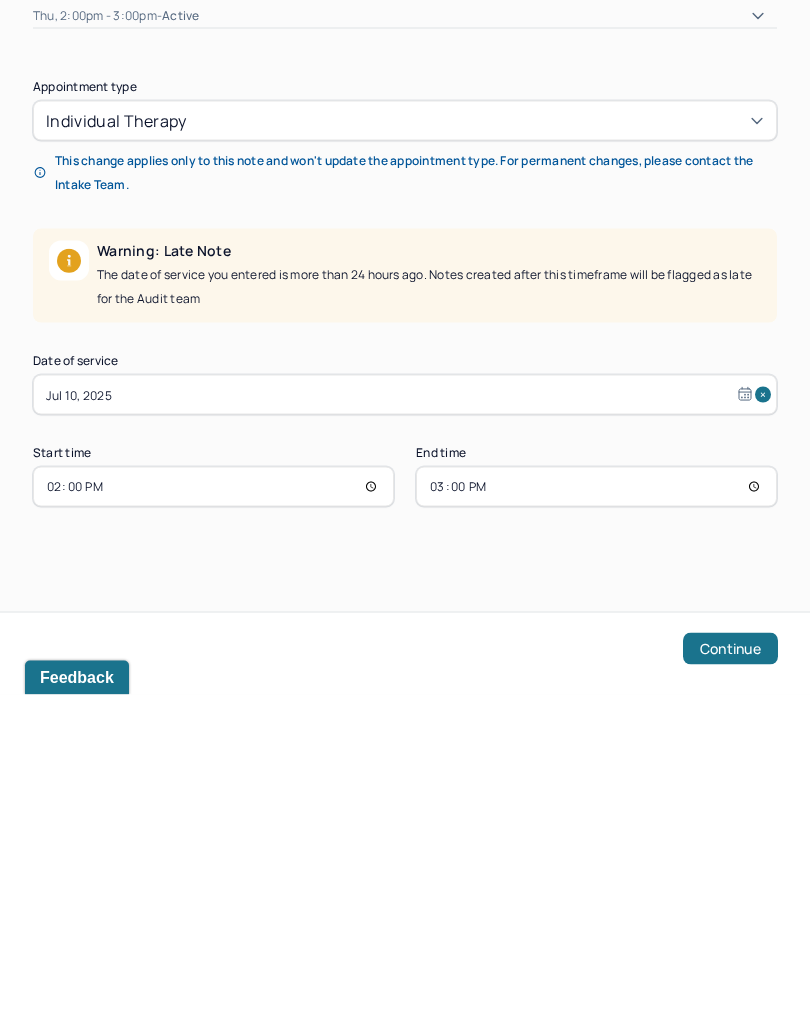 select on "2025" 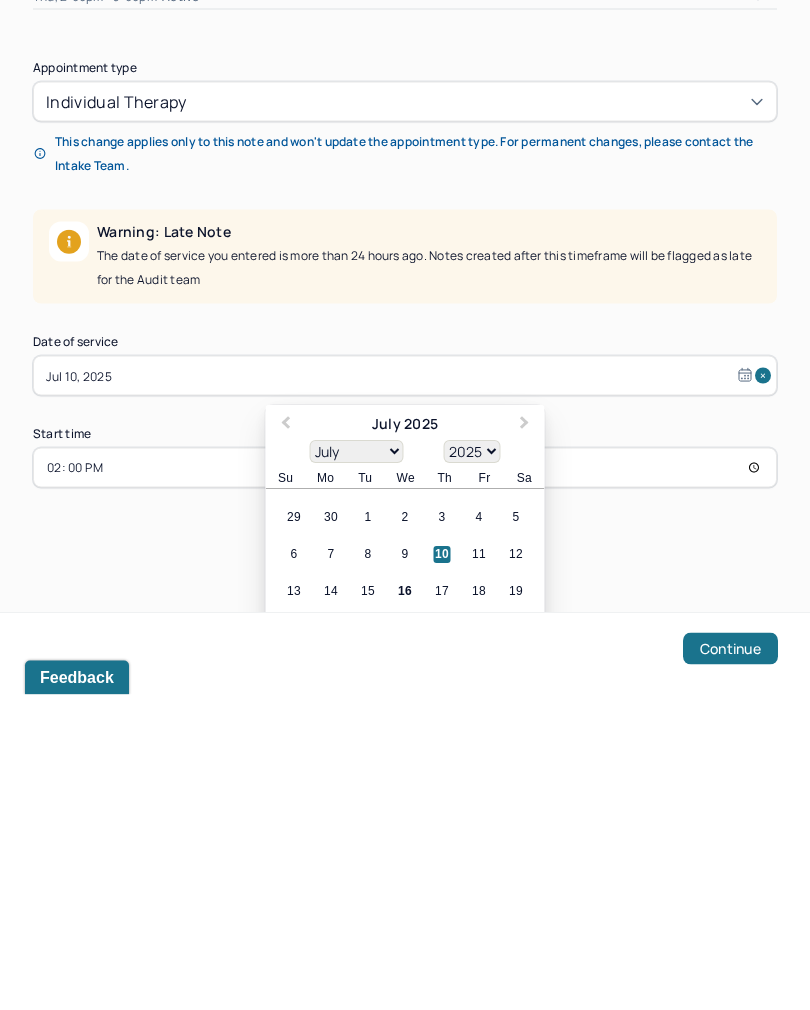 click on "16" at bounding box center (405, 907) 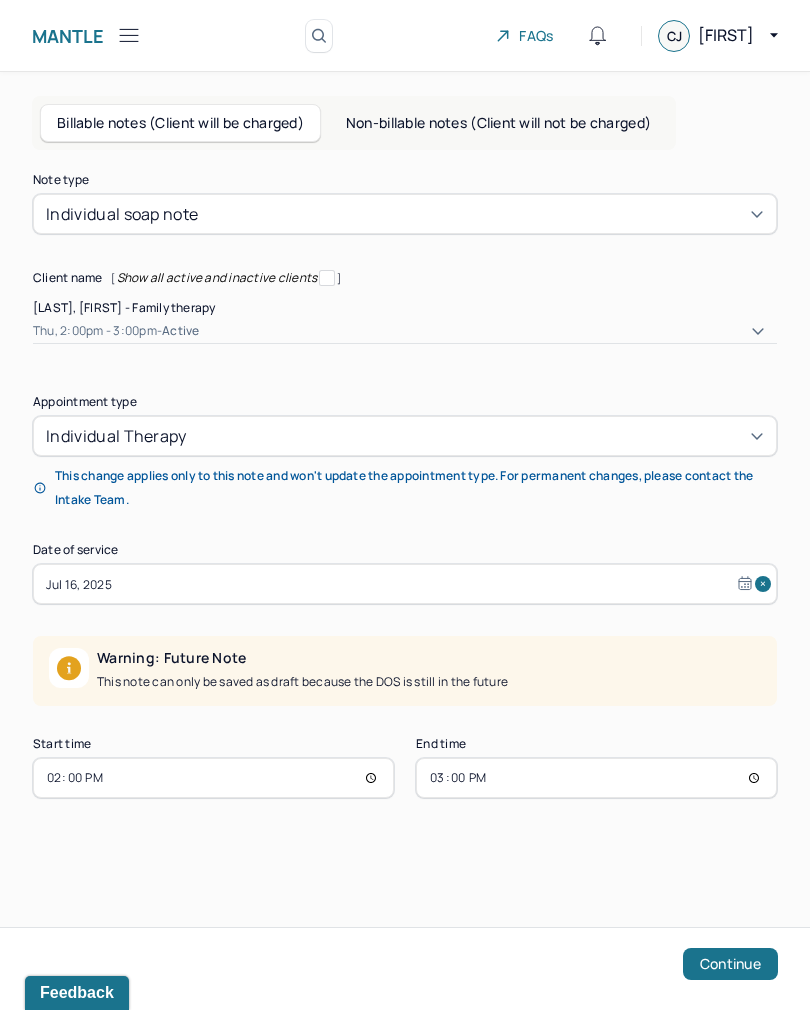 click on "14:00" at bounding box center [213, 778] 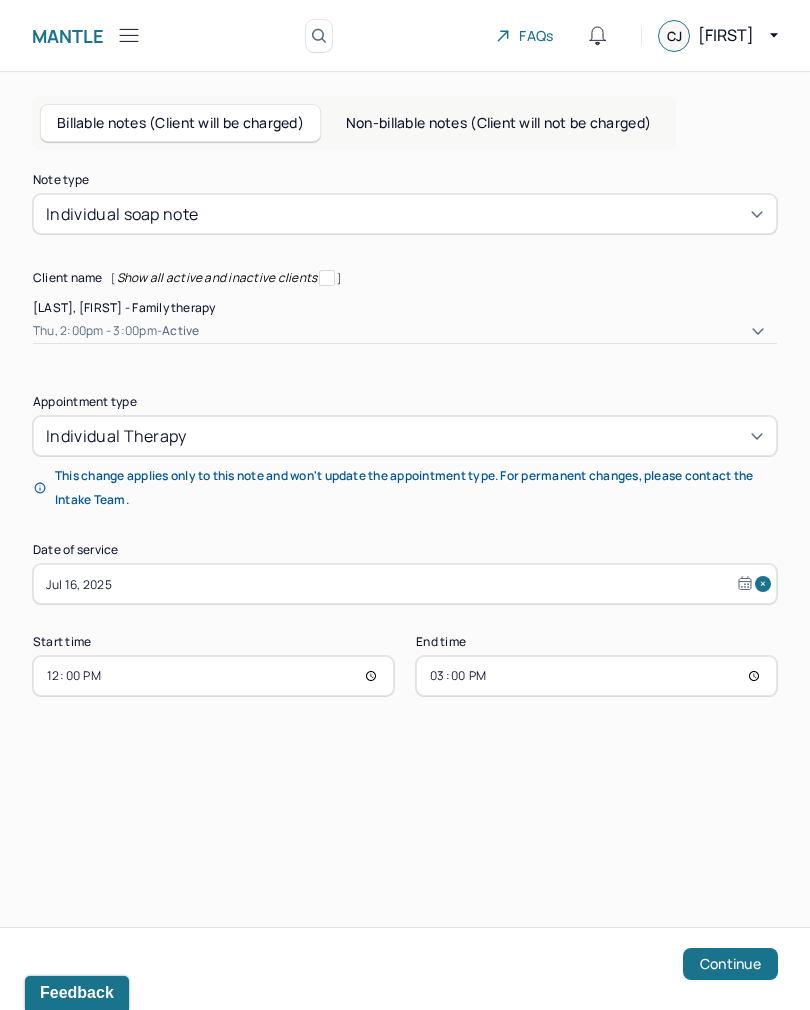 click on "15:00" at bounding box center (596, 676) 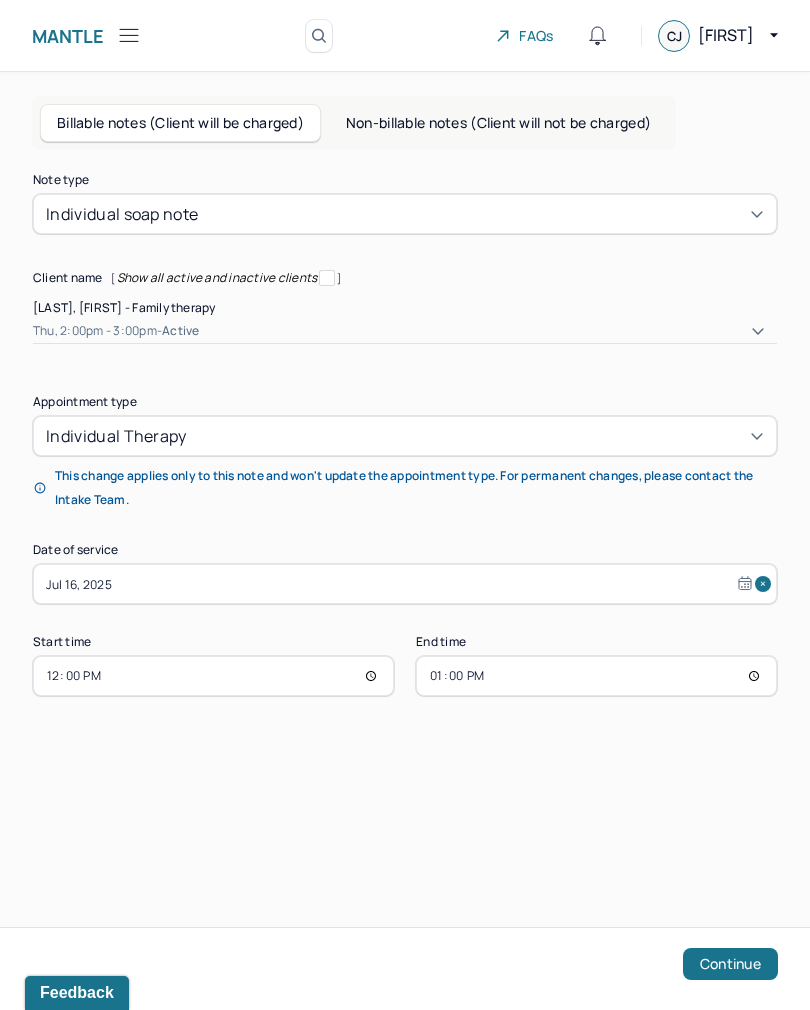 click on "Continue" at bounding box center [730, 964] 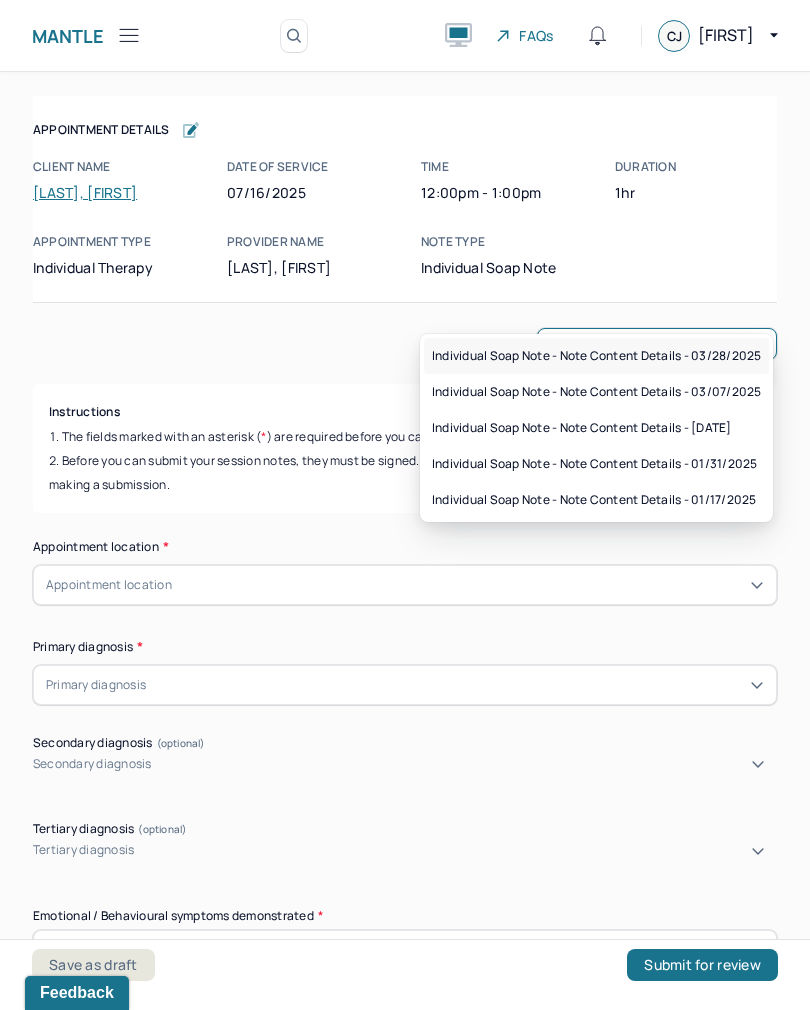 click on "Individual soap note   - Note content Details -   03/28/2025" at bounding box center [596, 356] 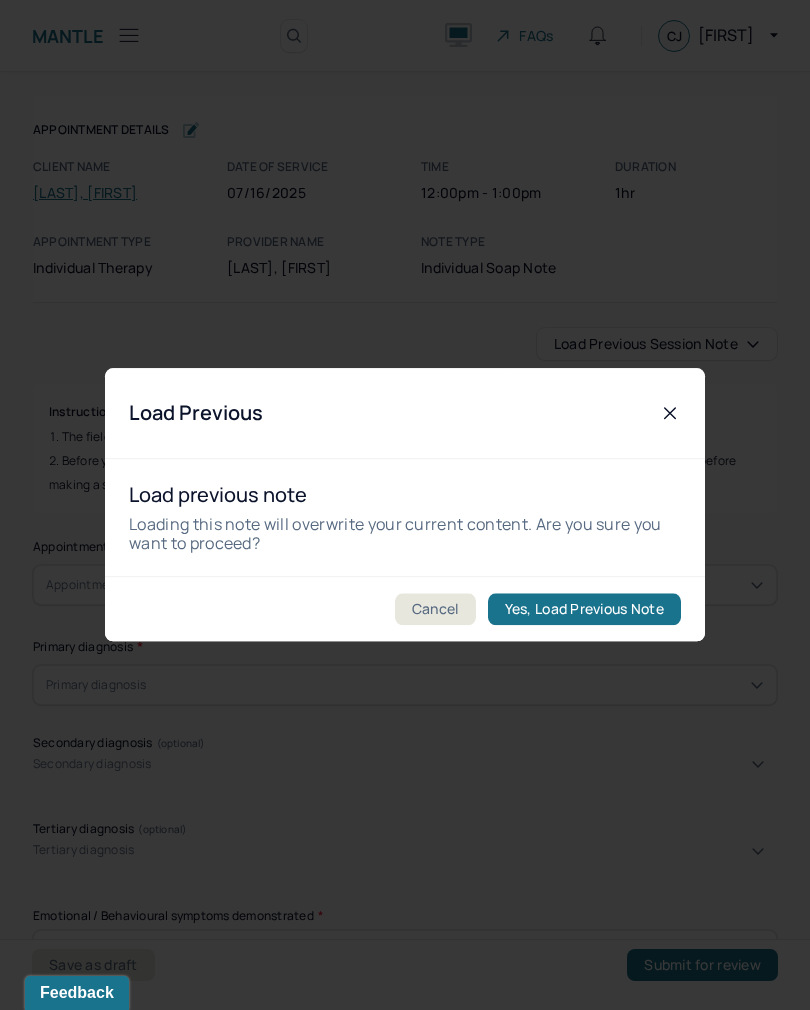 click on "Yes, Load Previous Note" at bounding box center (584, 610) 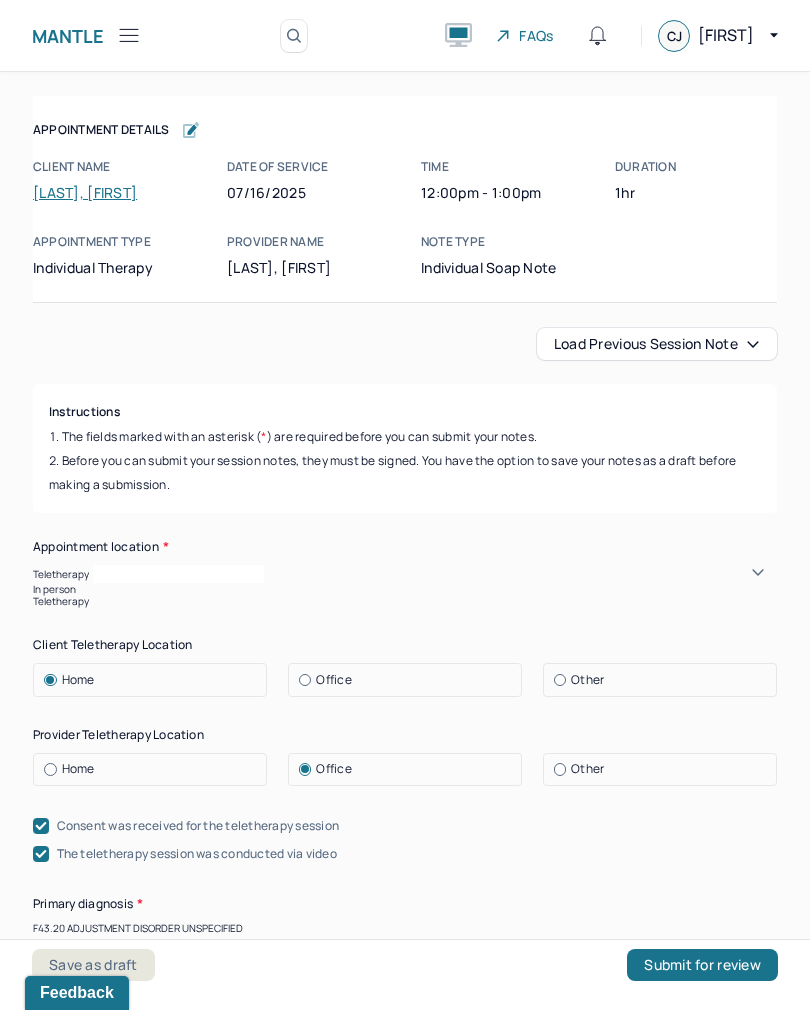 click on "In person" at bounding box center (405, 589) 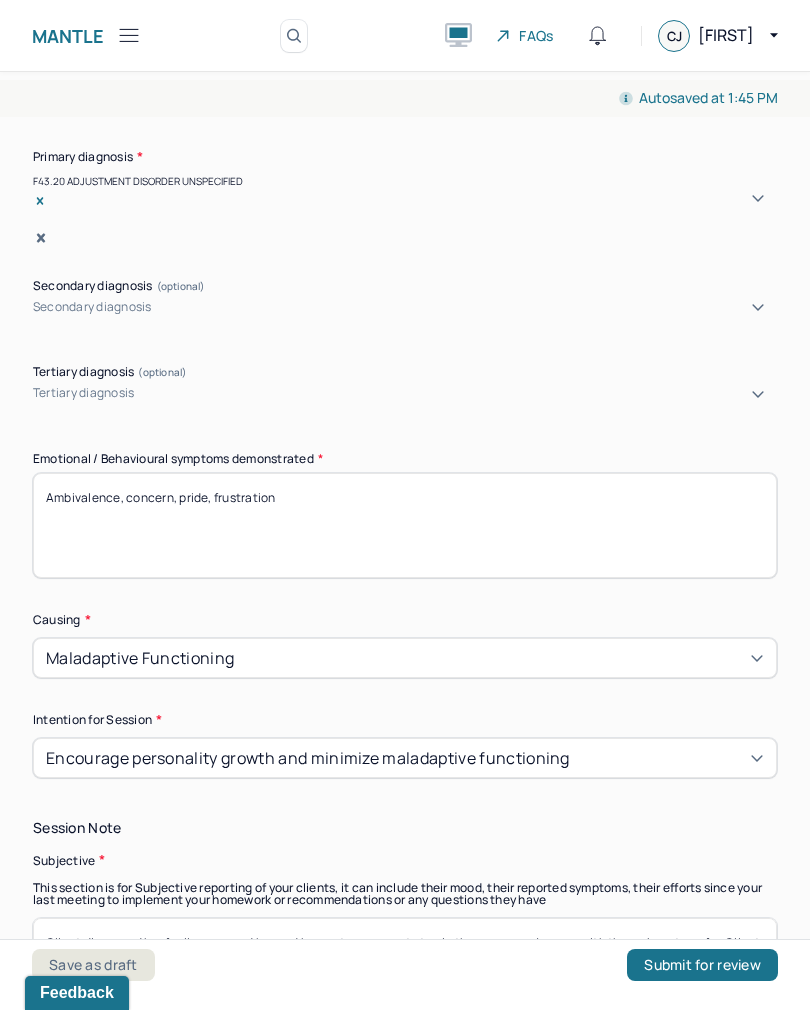 scroll, scrollTop: 498, scrollLeft: 0, axis: vertical 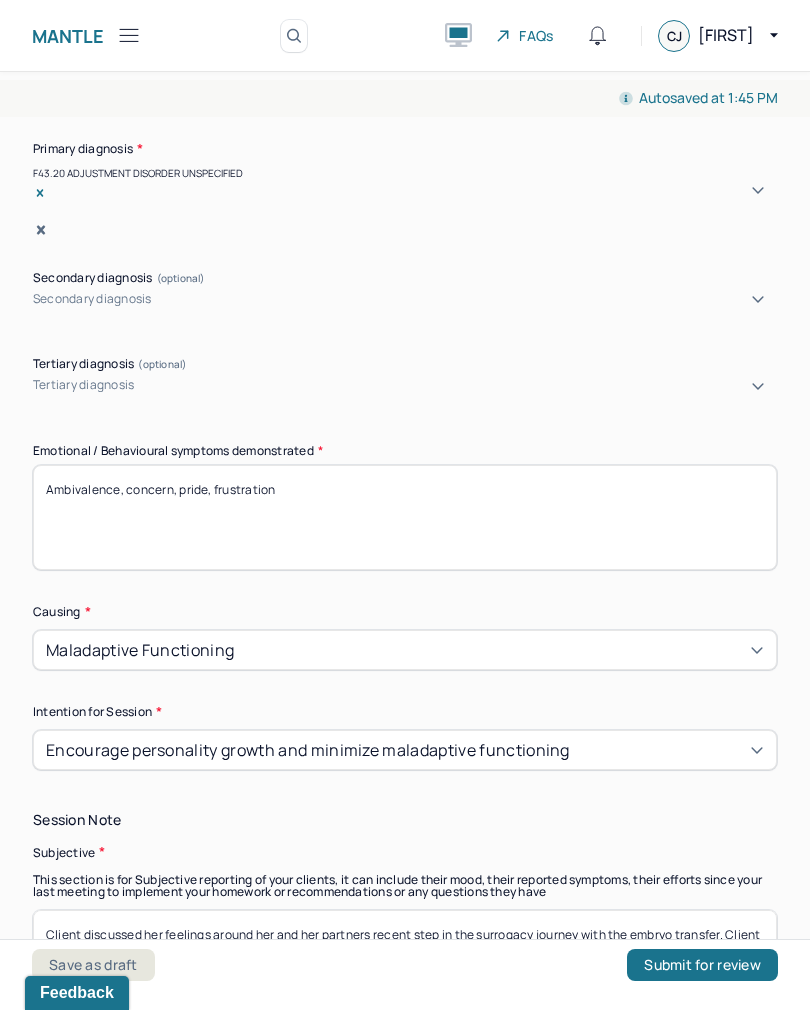 click on "Ambivalence, concern, pride, frustration" at bounding box center (405, 517) 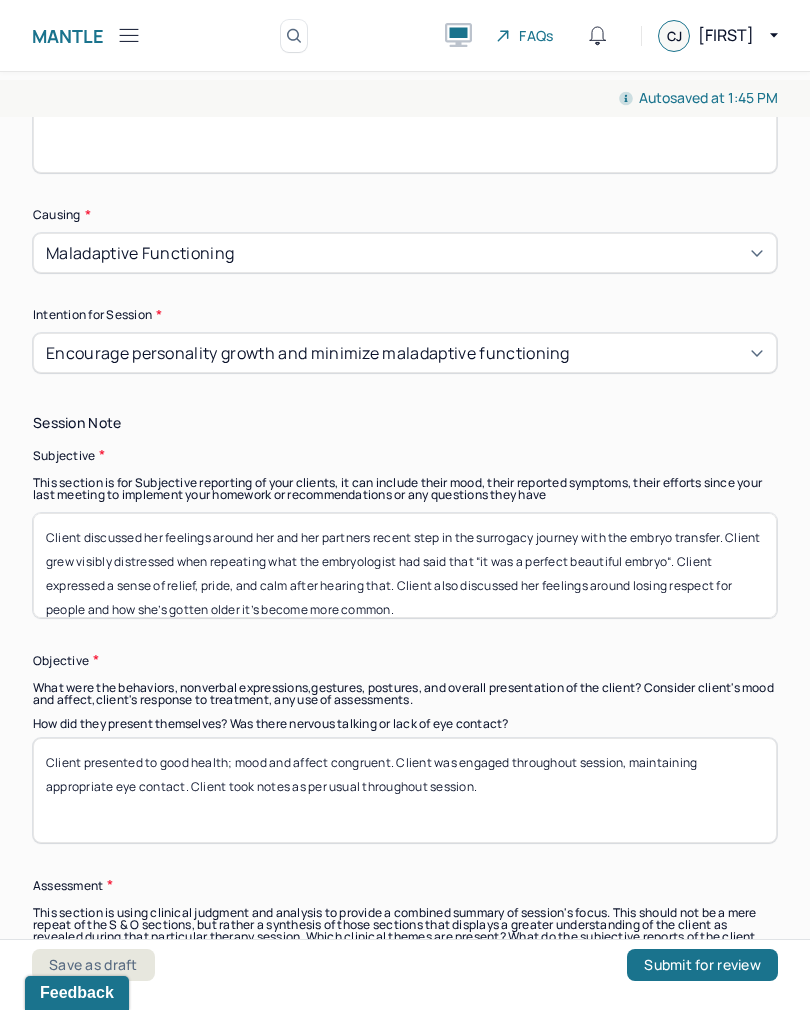 scroll, scrollTop: 896, scrollLeft: 0, axis: vertical 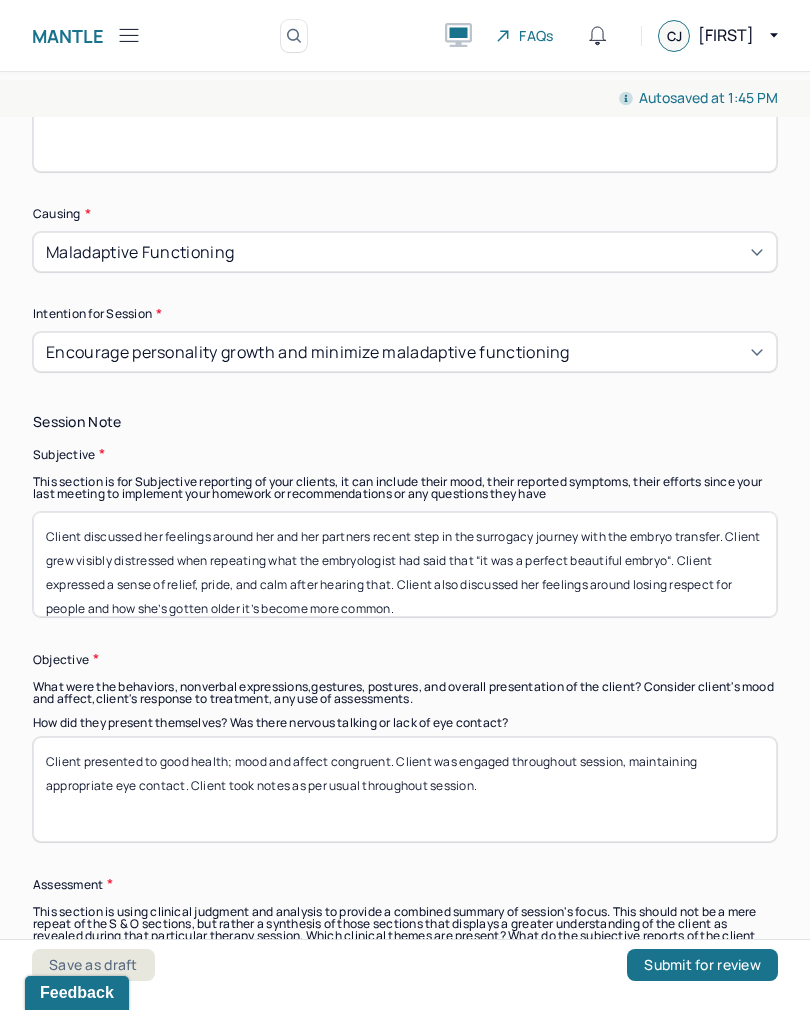 type on "Fear, concern, frustration, hurt." 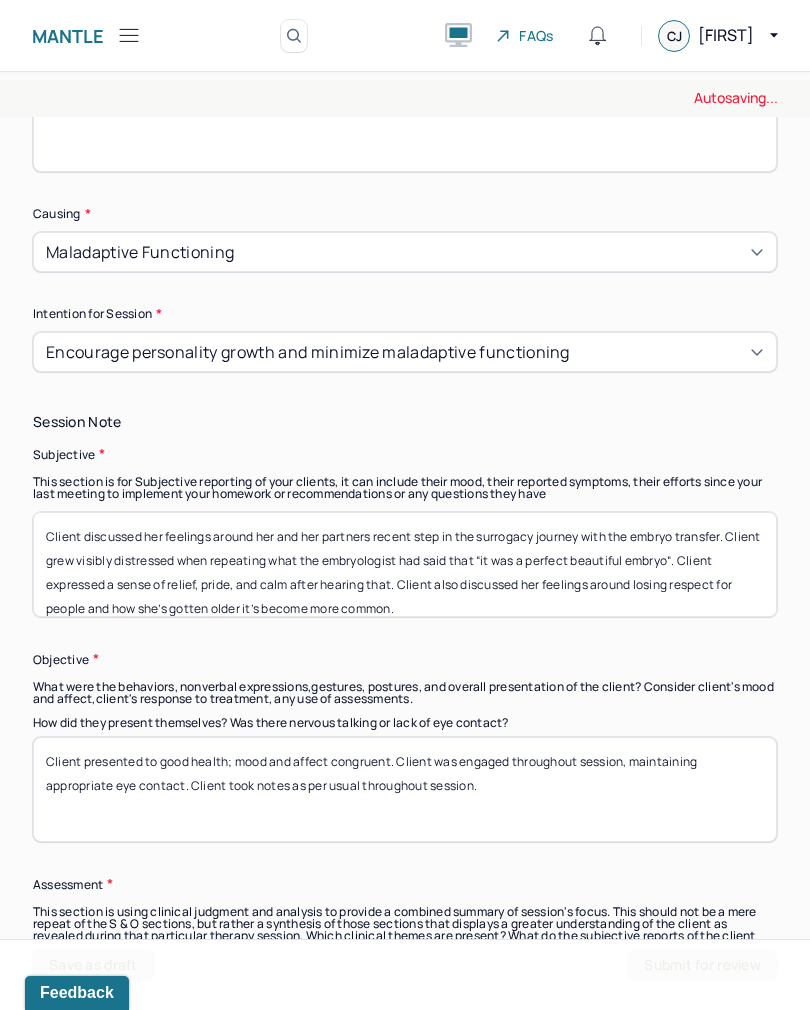 click on "Client discussed her feelings around her and her partners recent step in the surrogacy journey with the embryo transfer. Client grew visibly distressed when repeating what the embryologist had said that “it was a perfect beautiful embryo“. Client expressed a sense of relief, pride, and calm after hearing that. Client also discussed her feelings around losing respect for people and how she’s gotten older it’s become more common." at bounding box center [405, 564] 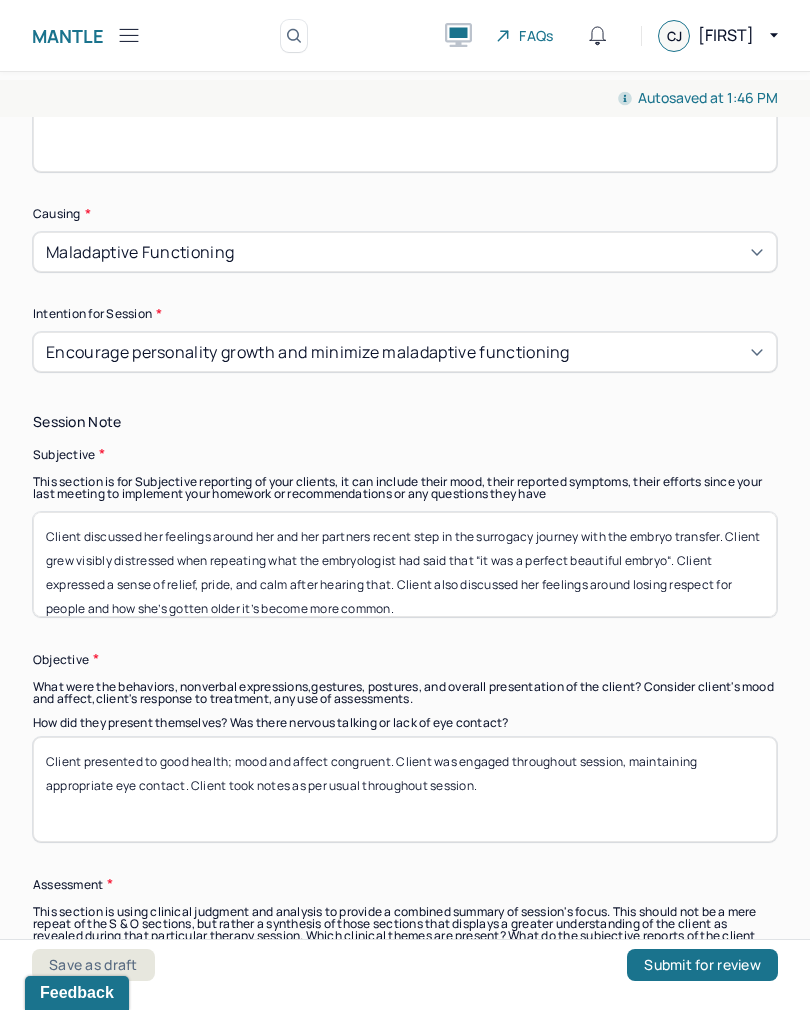 click on "Client discussed her feelings around her and her partners recent step in the surrogacy journey with the embryo transfer. Client grew visibly distressed when repeating what the embryologist had said that “it was a perfect beautiful embryo“. Client expressed a sense of relief, pride, and calm after hearing that. Client also discussed her feelings around losing respect for people and how she’s gotten older it’s become more common." at bounding box center [405, 564] 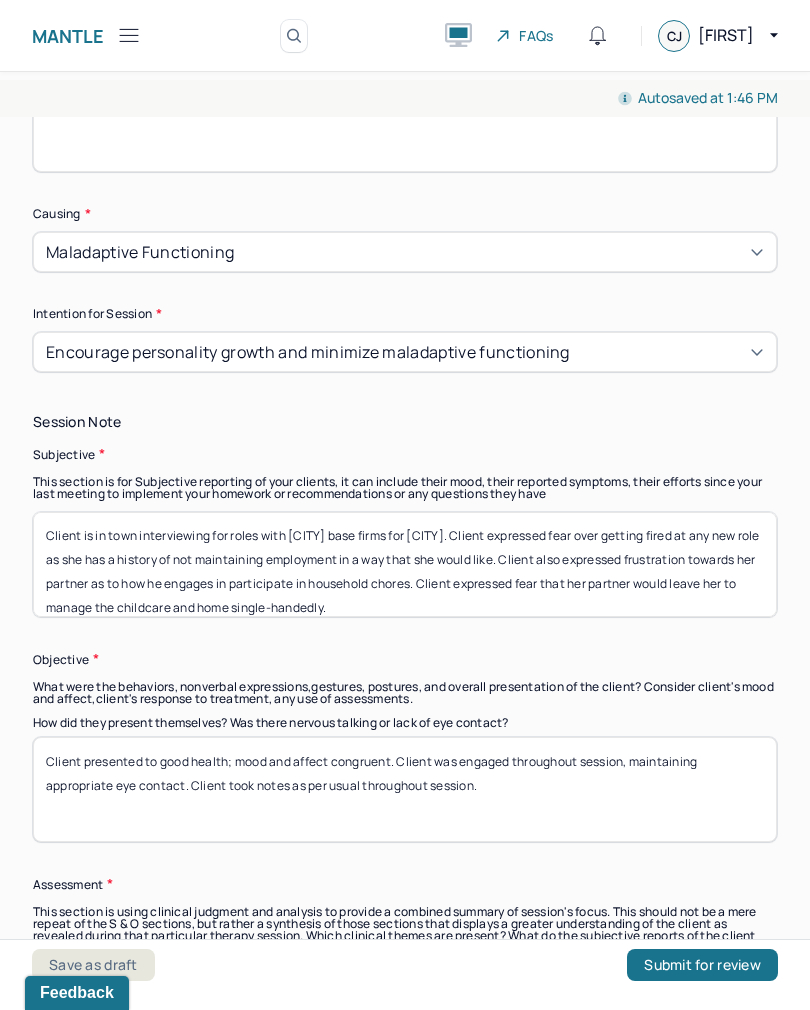 scroll, scrollTop: 1, scrollLeft: 0, axis: vertical 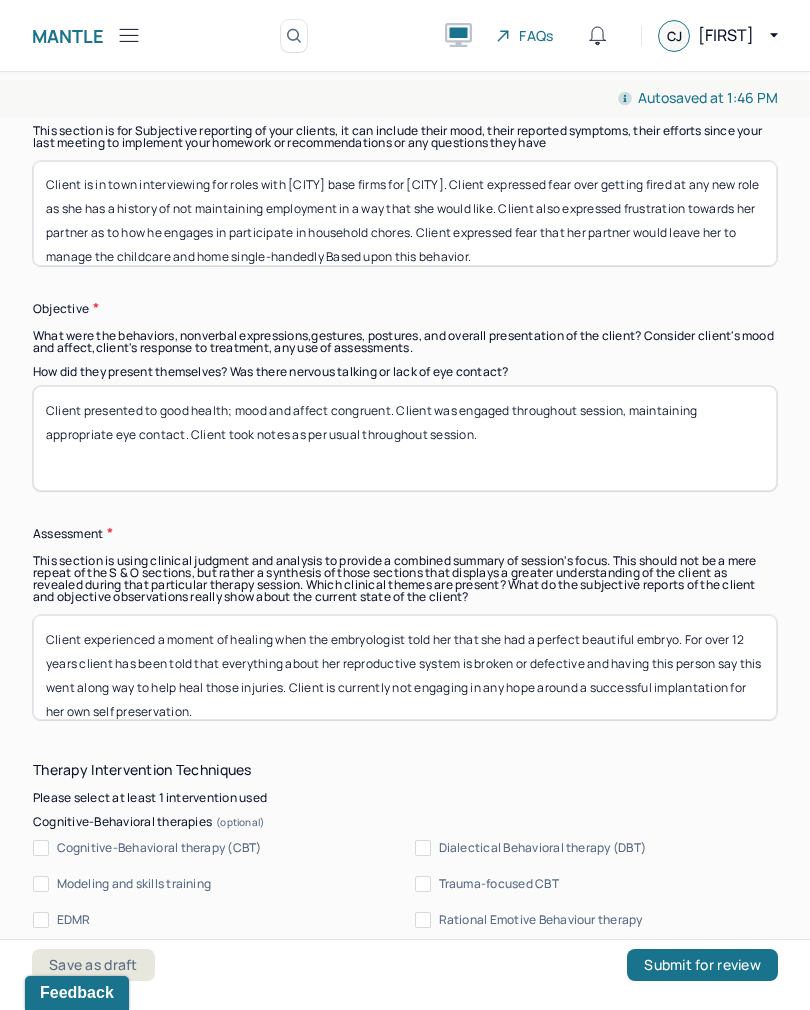 type on "Client is in town interviewing for roles with [CITY] base firms for [CITY]. Client expressed fear over getting fired at any new role as she has a history of not maintaining employment in a way that she would like. Client also expressed frustration towards her partner as to how he engages in participate in household chores. Client expressed fear that her partner would leave her to manage the childcare and home single-handedly Based upon this behavior." 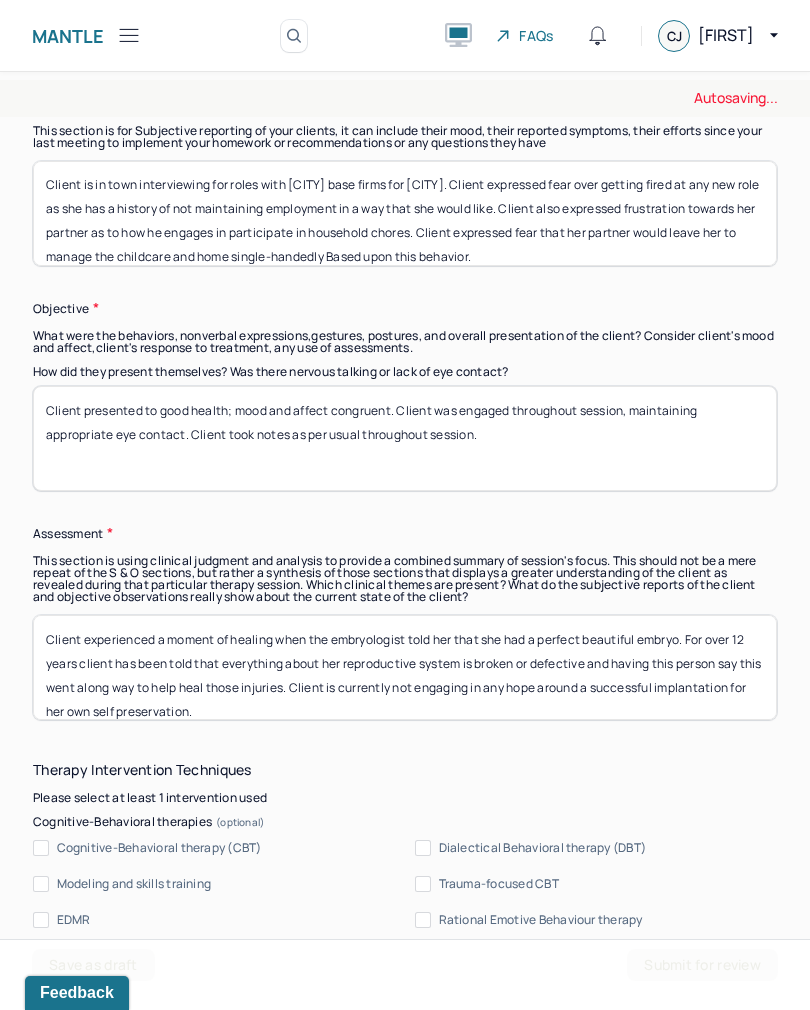 click on "Client presented to good health; mood and affect congruent. Client was engaged throughout session, maintaining appropriate eye contact. Client took notes as per usual throughout session." at bounding box center [405, 438] 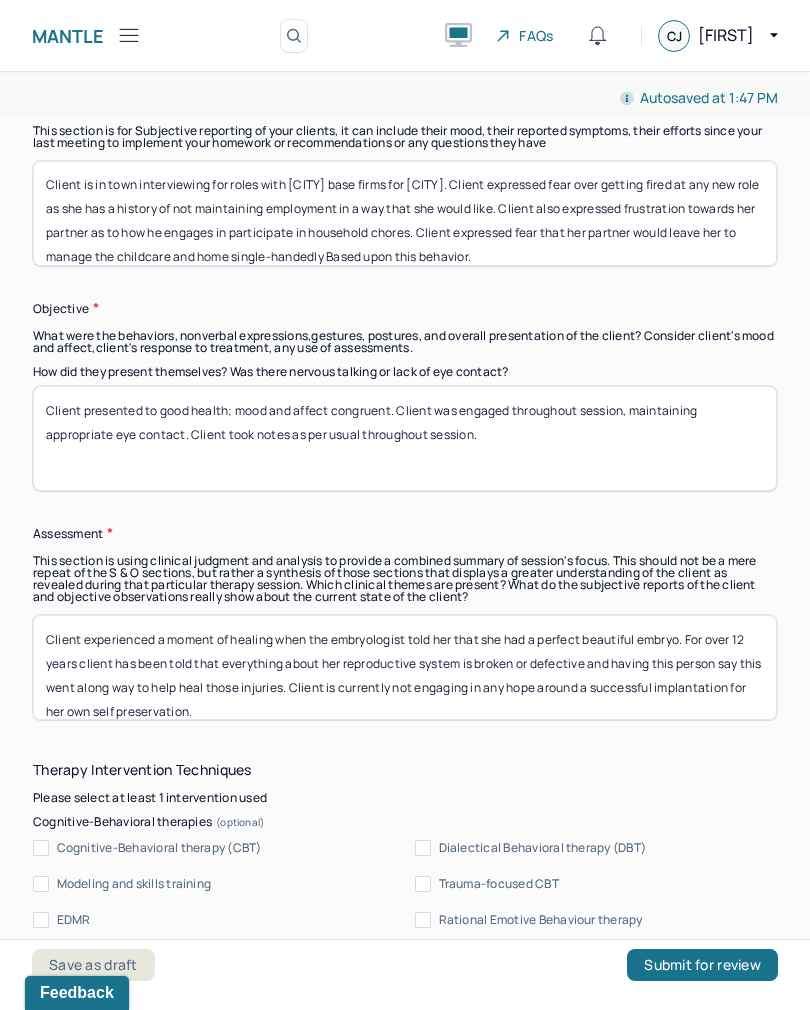 click on "Client presented to good health; mood and affect congruent. Client was engaged throughout session, maintaining appropriate eye contact. Client took notes as per usual throughout session." at bounding box center [405, 438] 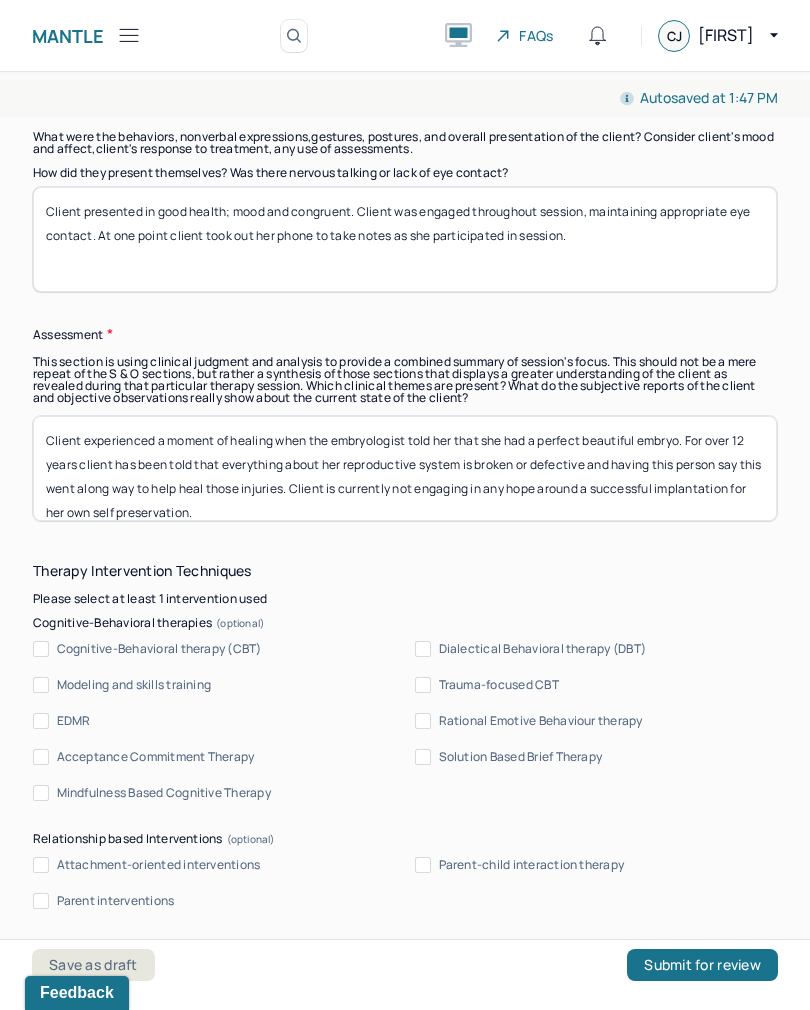 scroll, scrollTop: 1448, scrollLeft: 0, axis: vertical 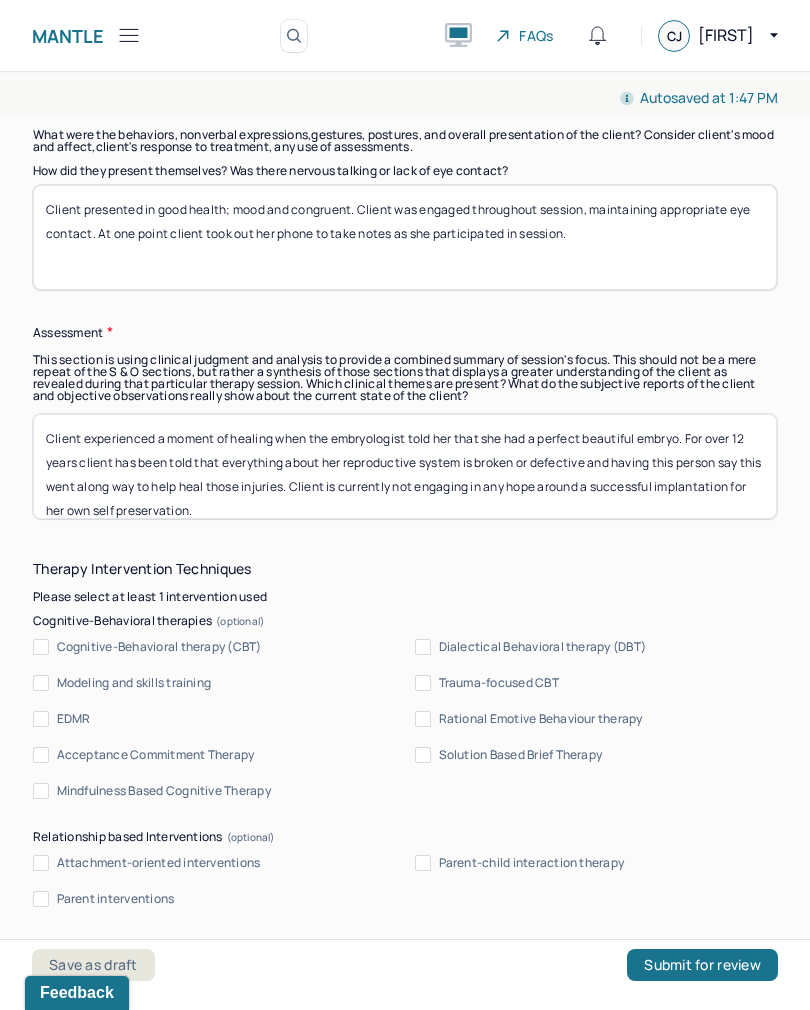 type on "Client presented in good health; mood and congruent. Client was engaged throughout session, maintaining appropriate eye contact. At one point client took out her phone to take notes as she participated in session." 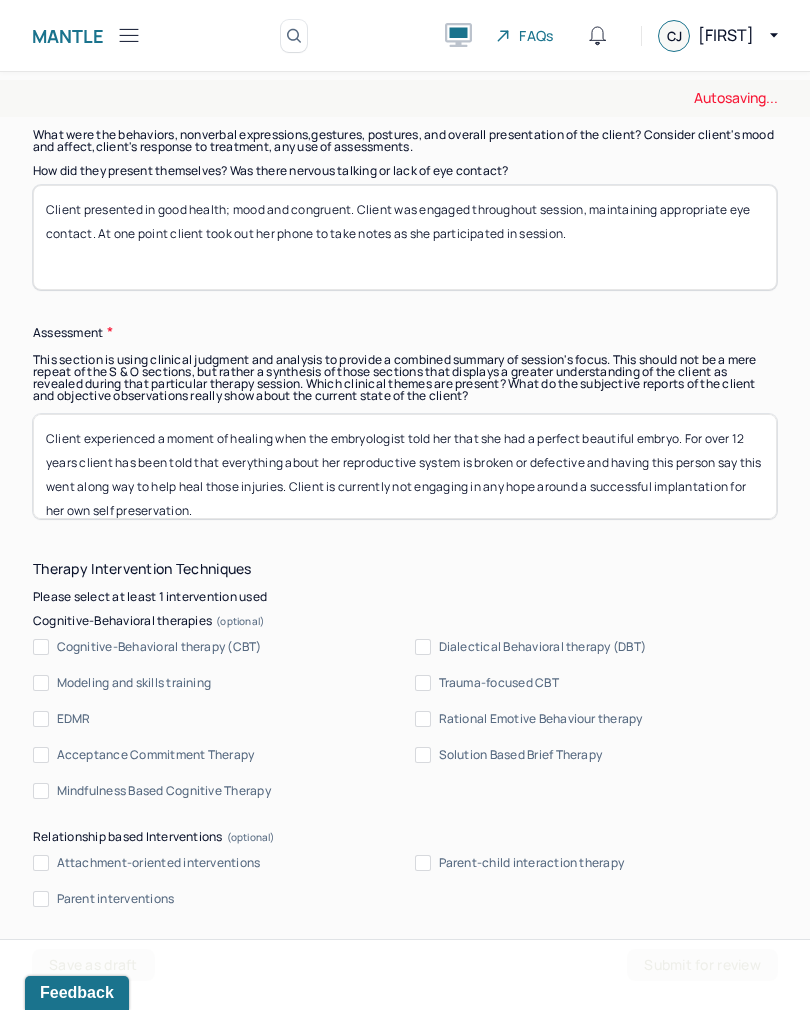 click on "Client experienced a moment of healing when the embryologist told her that she had a perfect beautiful embryo. For over 12 years client has been told that everything about her reproductive system is broken or defective and having this person say this went along way to help heal those injuries. Client is currently not engaging in any hope around a successful implantation for her own self preservation." at bounding box center [405, 466] 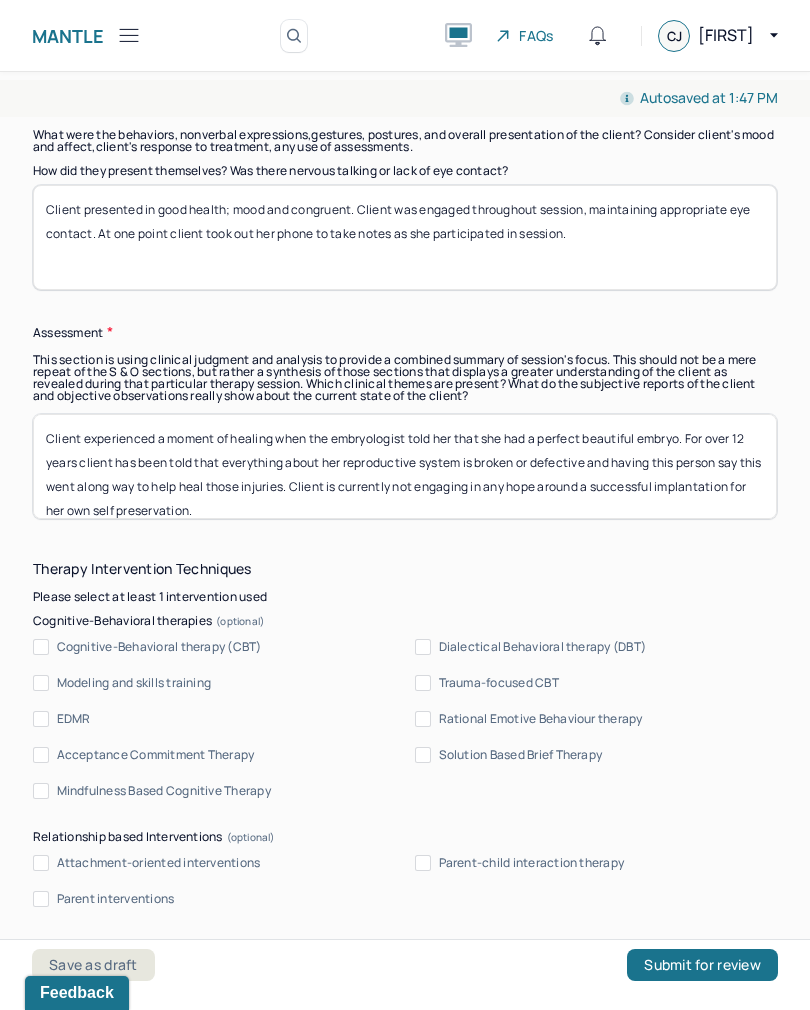click on "Client experienced a moment of healing when the embryologist told her that she had a perfect beautiful embryo. For over 12 years client has been told that everything about her reproductive system is broken or defective and having this person say this went along way to help heal those injuries. Client is currently not engaging in any hope around a successful implantation for her own self preservation." at bounding box center [405, 466] 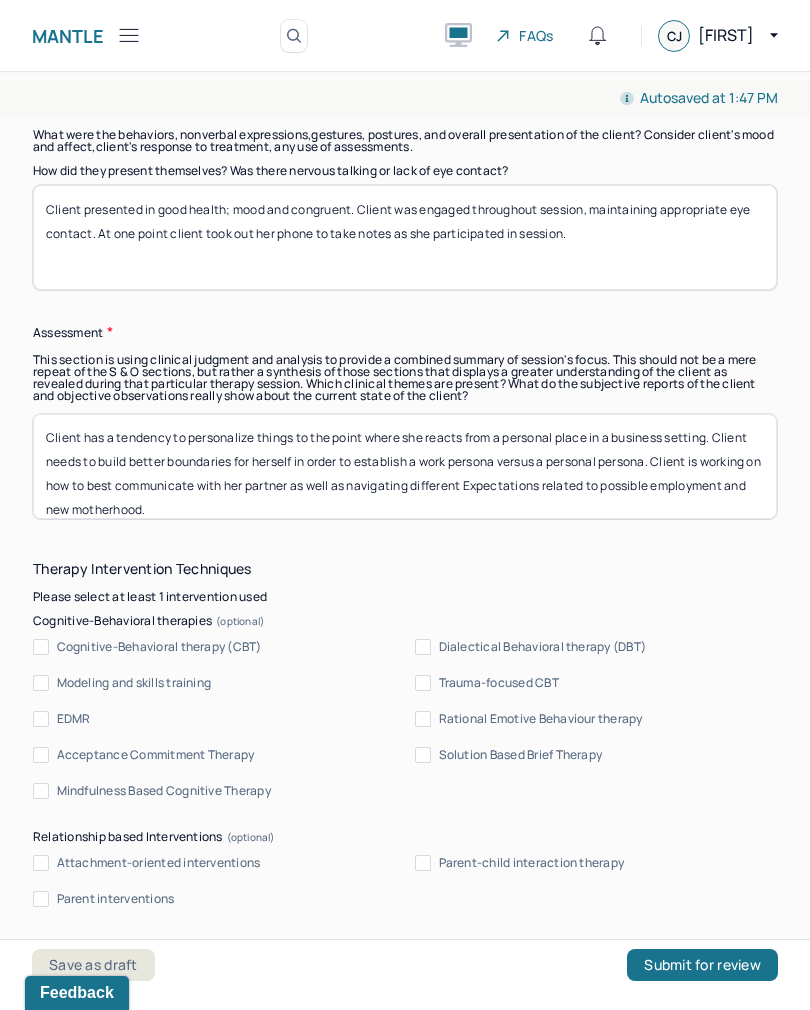 scroll, scrollTop: 1, scrollLeft: 0, axis: vertical 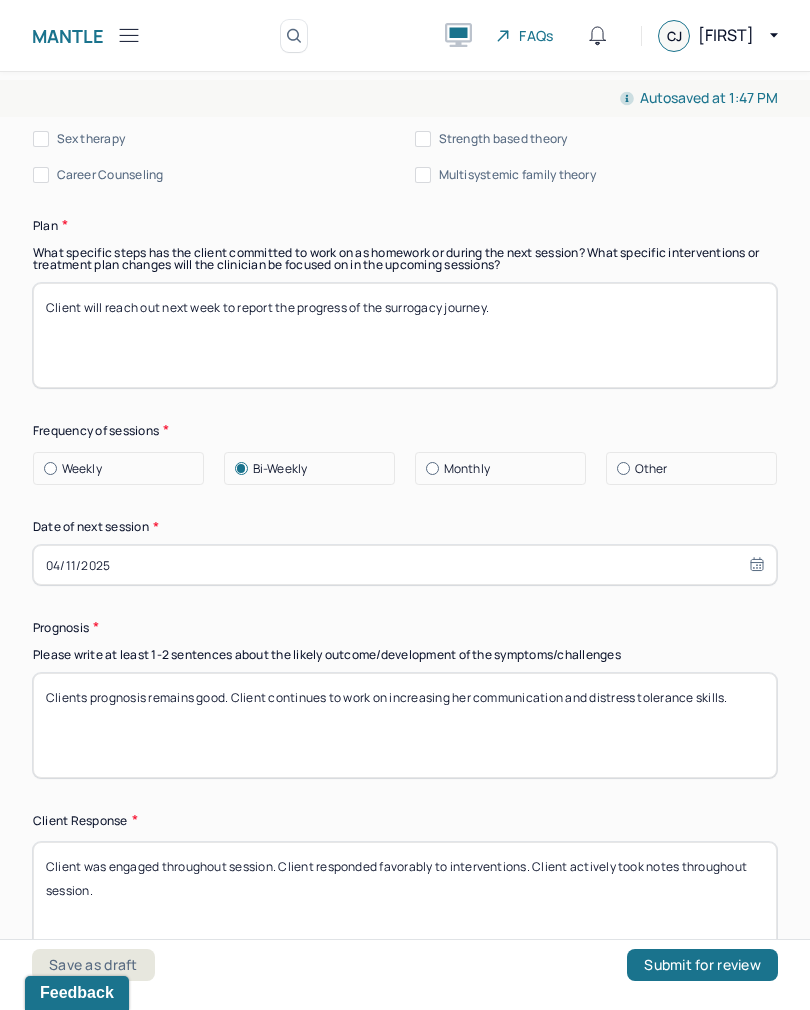type on "Client has a tendency to personalize things to the point where she reacts from a personal place in a business setting. Client needs to build better boundaries for herself in order to establish a work persona versus a personal persona. Client is working on how to best communicate with her partner as well as navigating different Expectations related to possible employment and new motherhood." 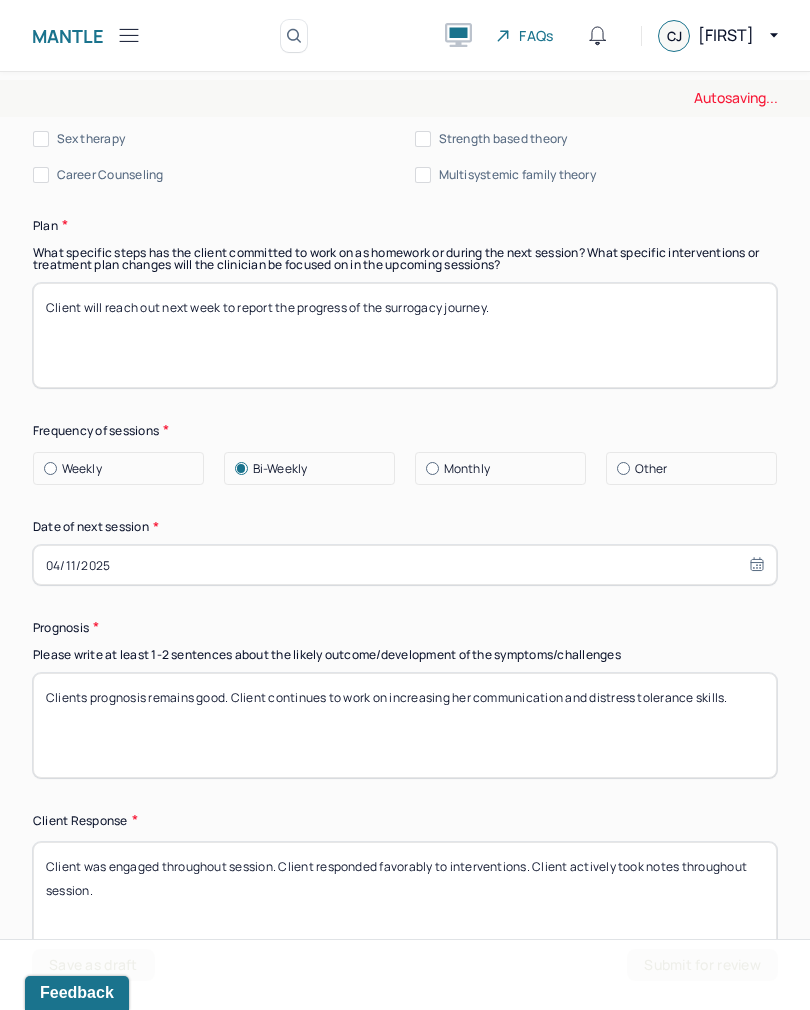 click on "Client will reach out next week to report the progress of the surrogacy journey." at bounding box center [405, 335] 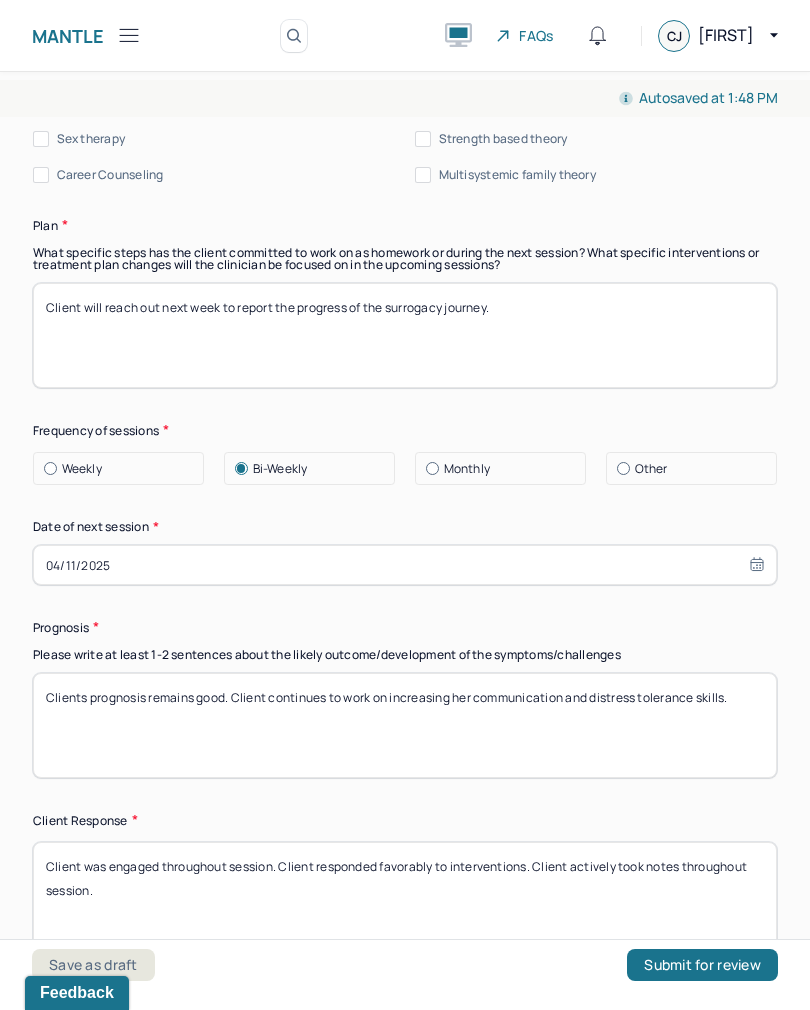click on "Client will reach out next week to report the progress of the surrogacy journey." at bounding box center (405, 335) 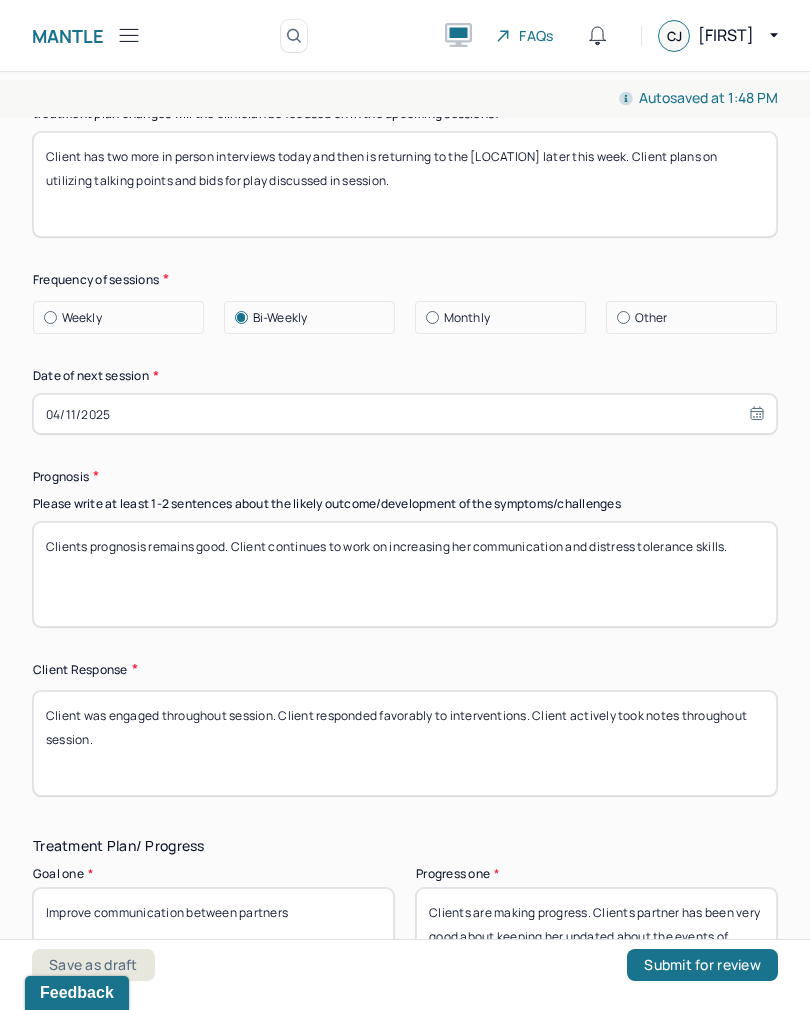 scroll, scrollTop: 2626, scrollLeft: 0, axis: vertical 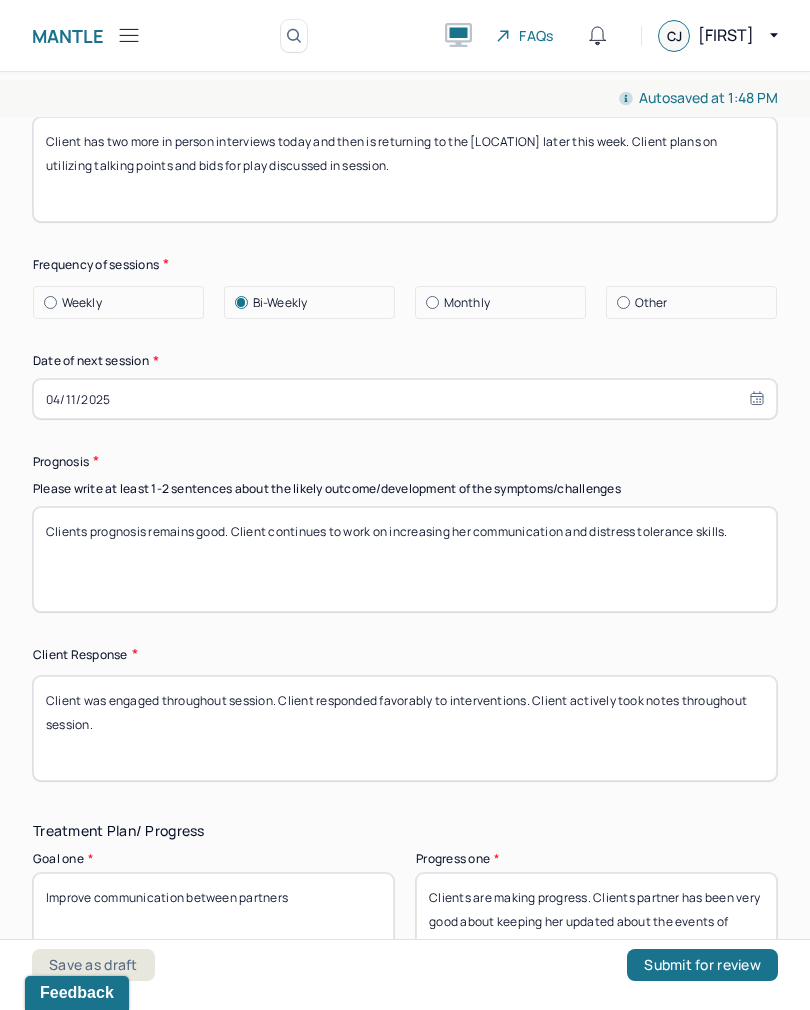 type on "Client has two more in person interviews today and then is returning to the [LOCATION] later this week. Client plans on utilizing talking points and bids for play discussed in session." 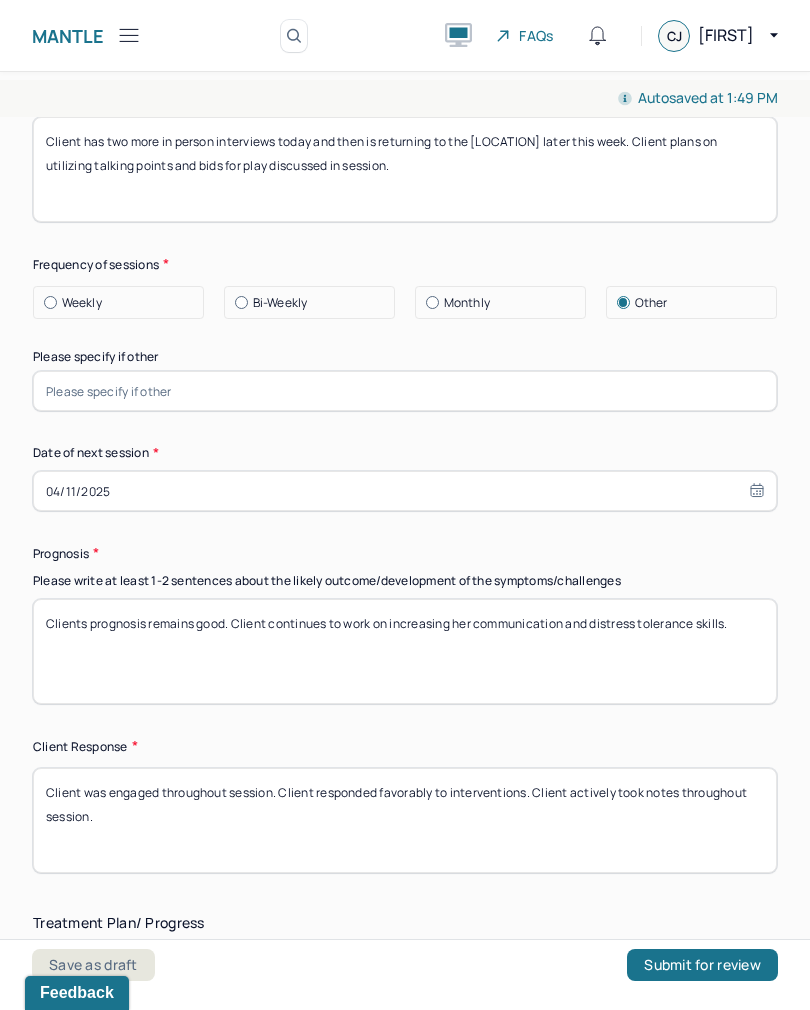 click at bounding box center [405, 391] 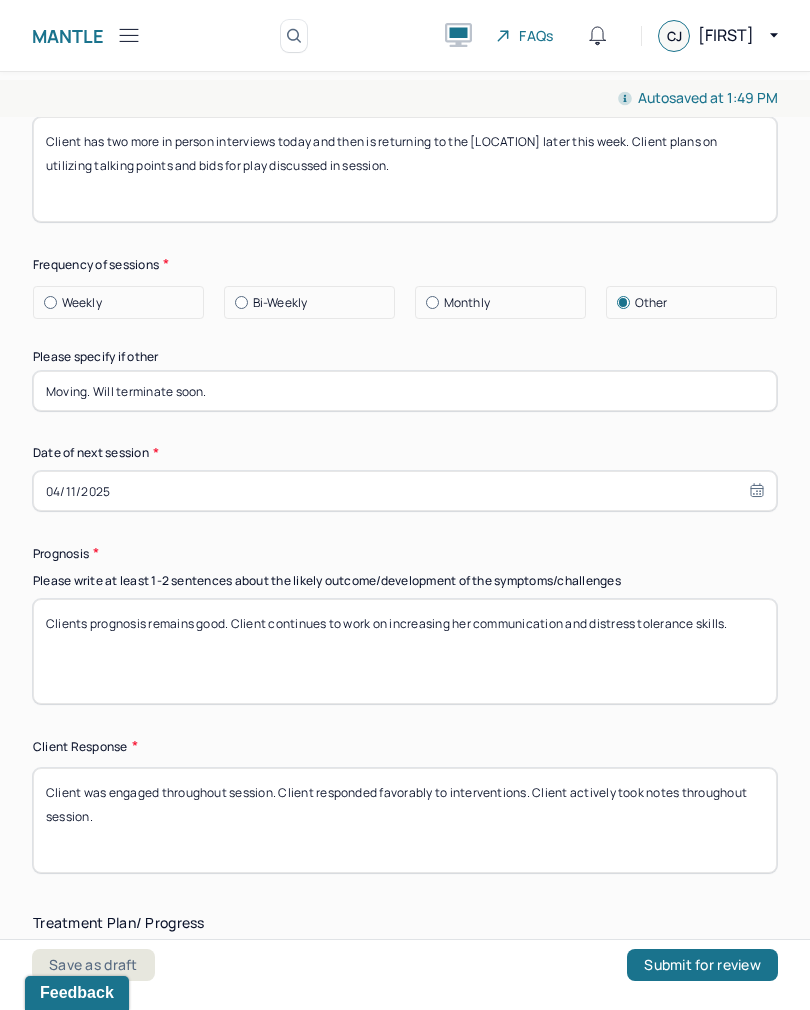 type on "Moving. Will terminate soon." 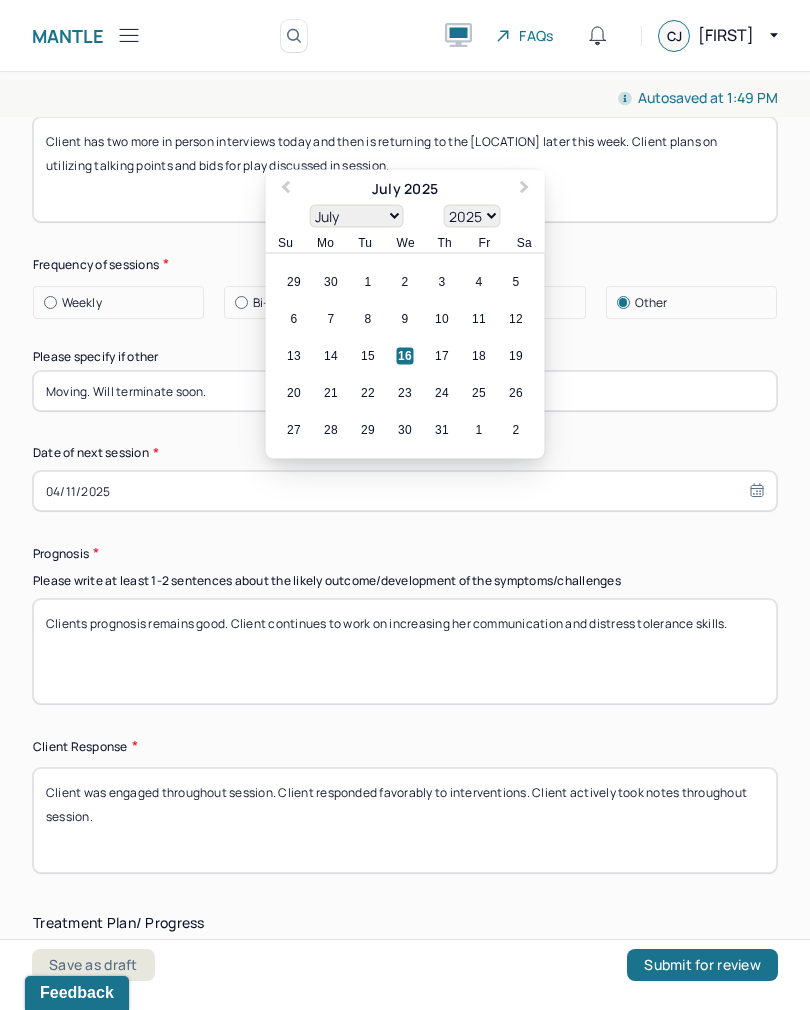 click on "17" at bounding box center [442, 356] 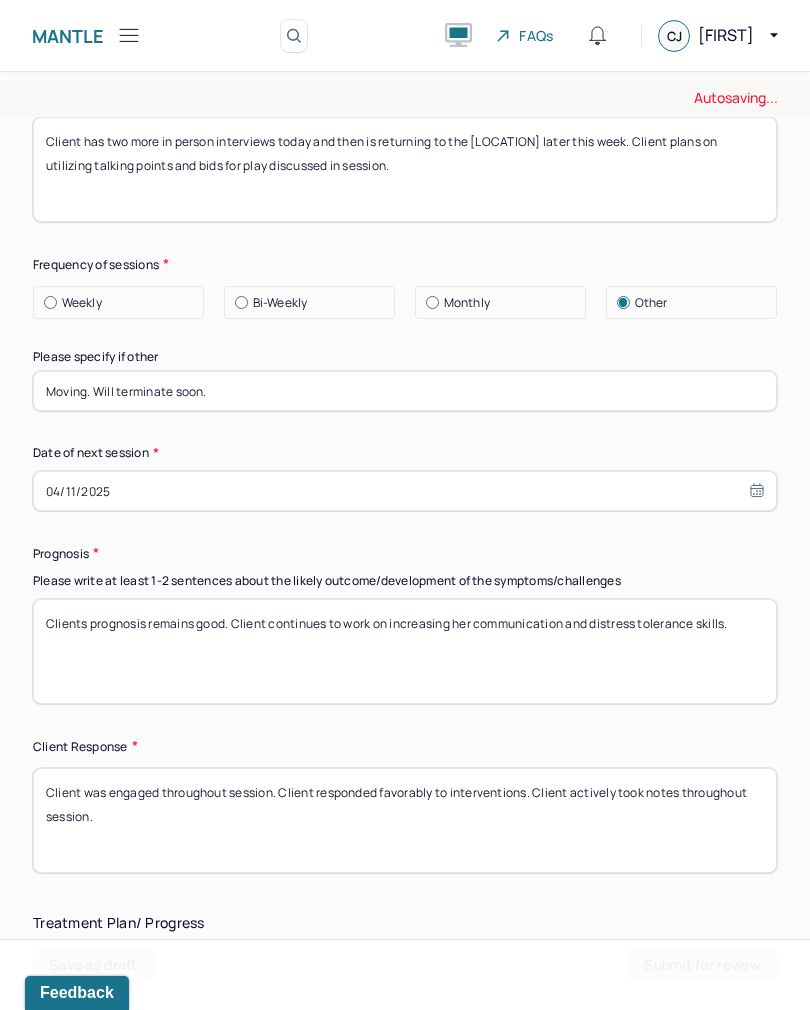 type on "07/17/2025" 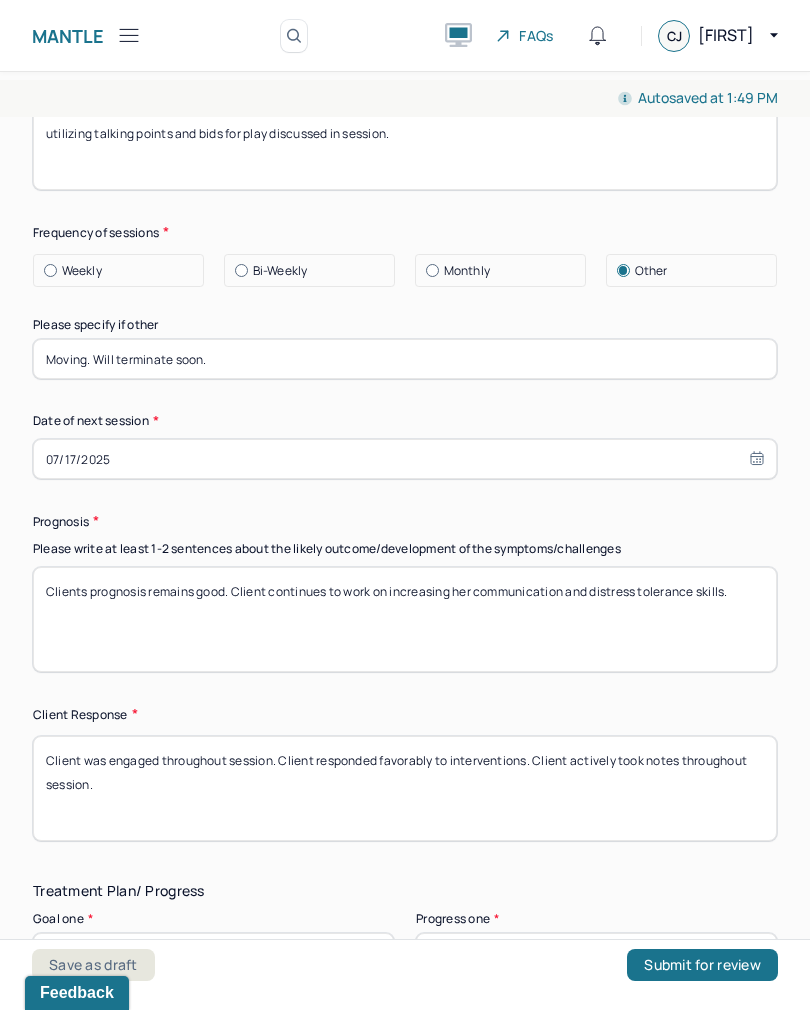 scroll, scrollTop: 2659, scrollLeft: 0, axis: vertical 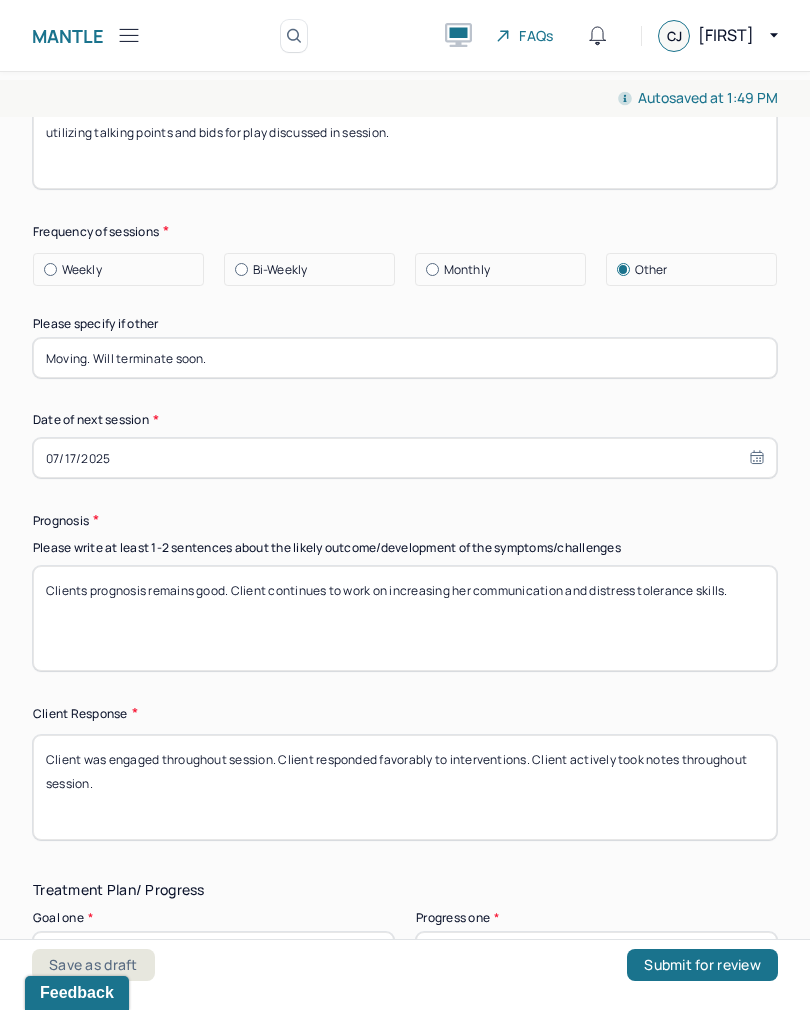 click on "Moving. Will terminate soon." at bounding box center (405, 358) 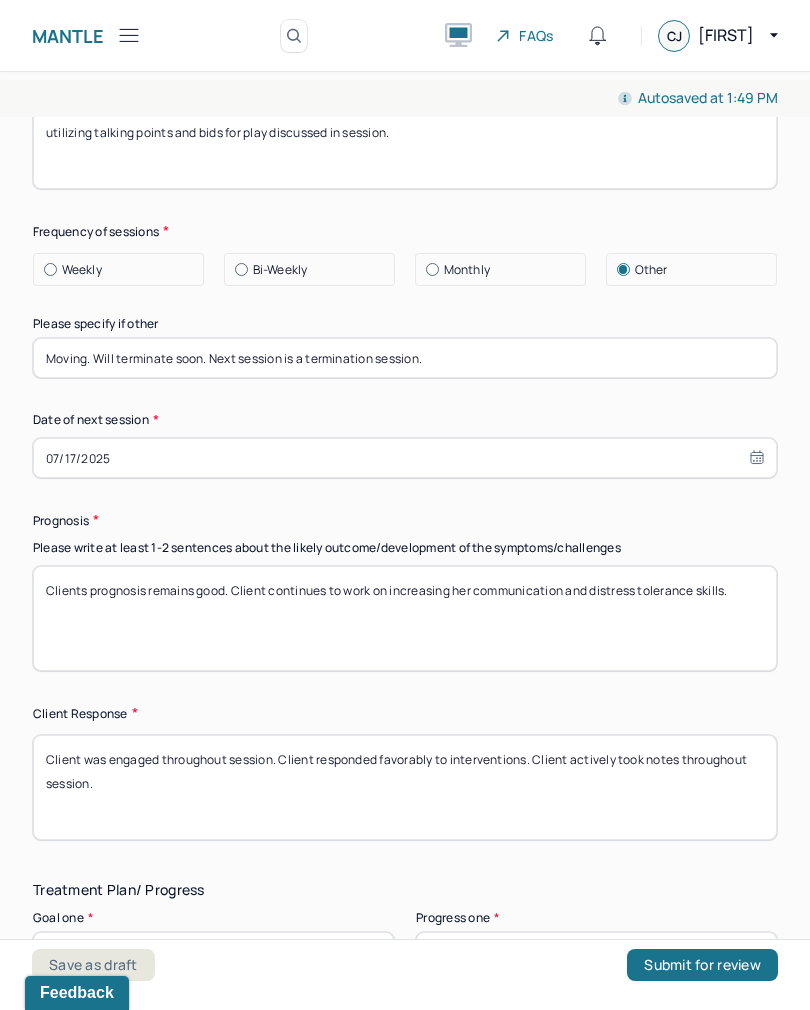 type on "Moving. Will terminate soon. Next session is a termination session." 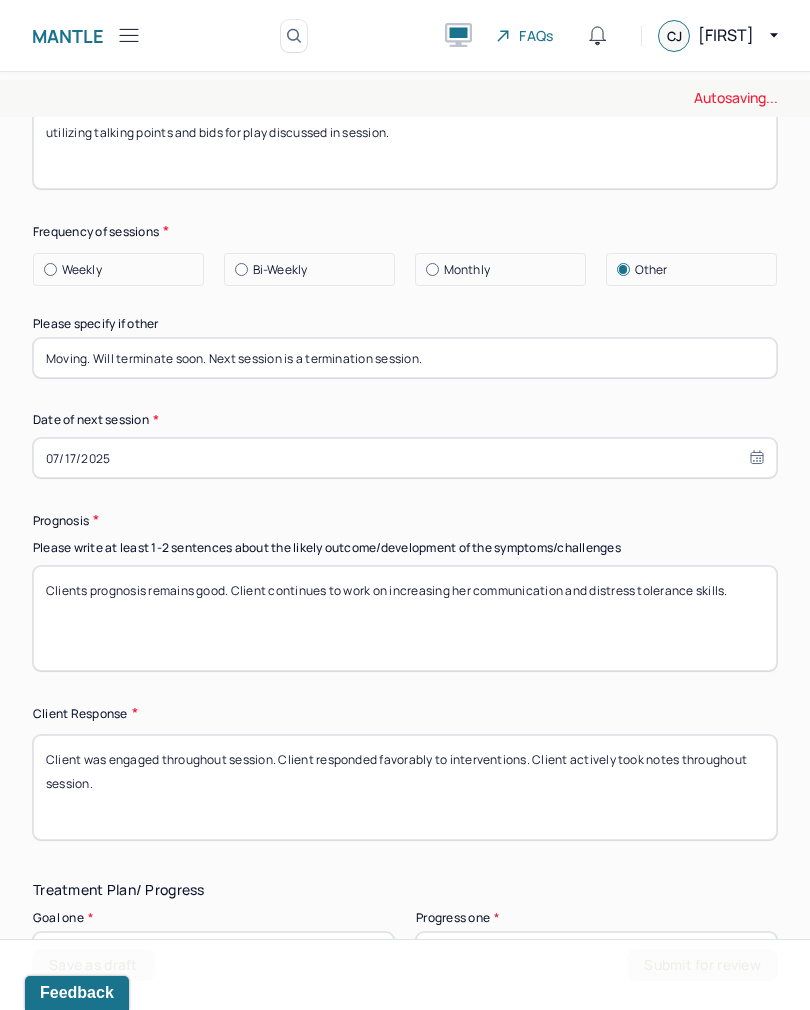 click on "Clients prognosis remains good. Client continues to work on increasing her communication and distress tolerance skills." at bounding box center [405, 618] 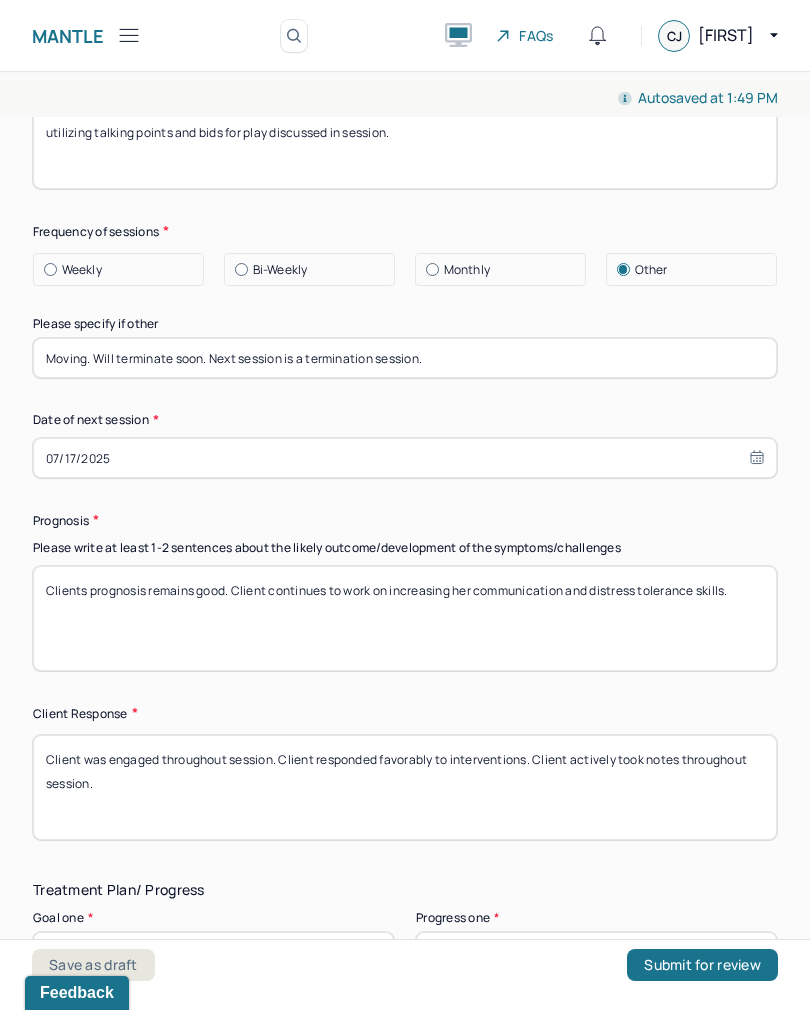 click on "Clients prognosis remains good. Client continues to work on increasing her communication and distress tolerance skills." at bounding box center [405, 618] 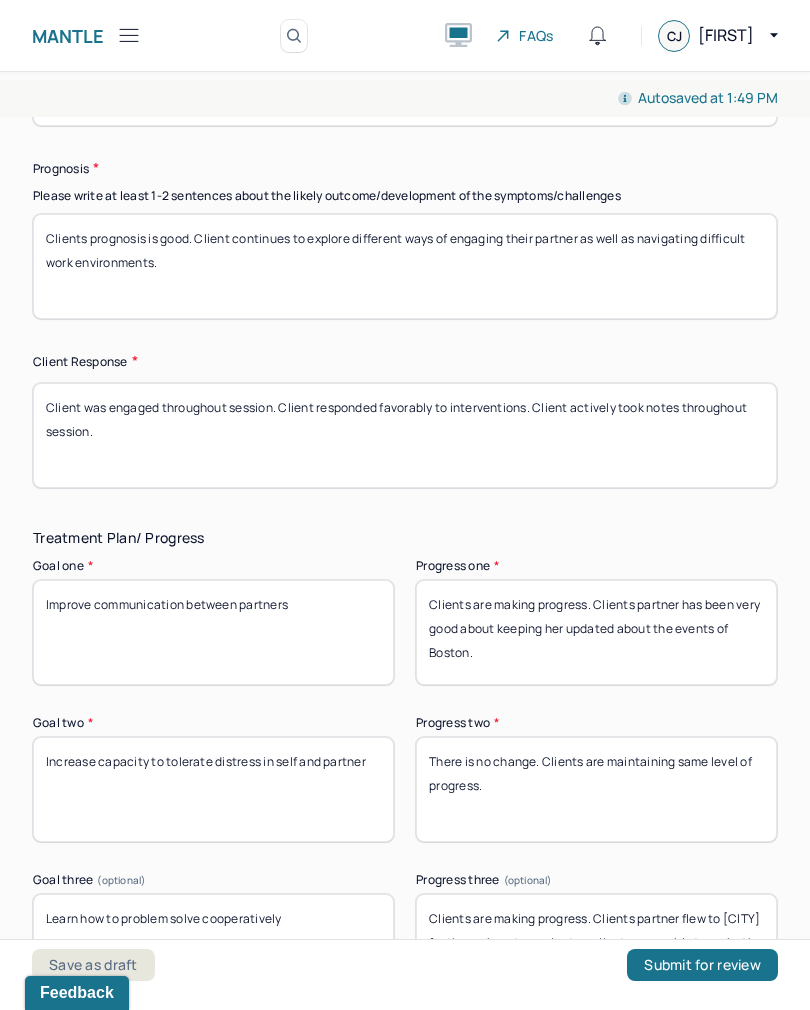scroll, scrollTop: 3075, scrollLeft: 0, axis: vertical 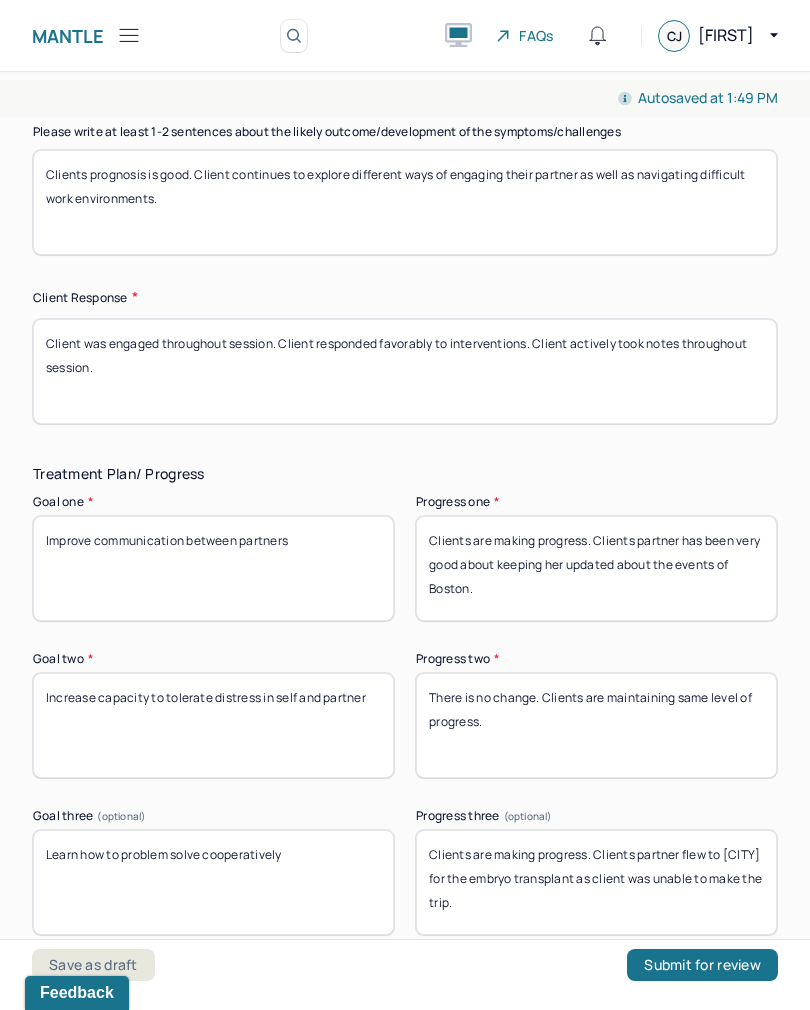 type on "Clients prognosis is good. Client continues to explore different ways of engaging their partner as well as navigating difficult work environments." 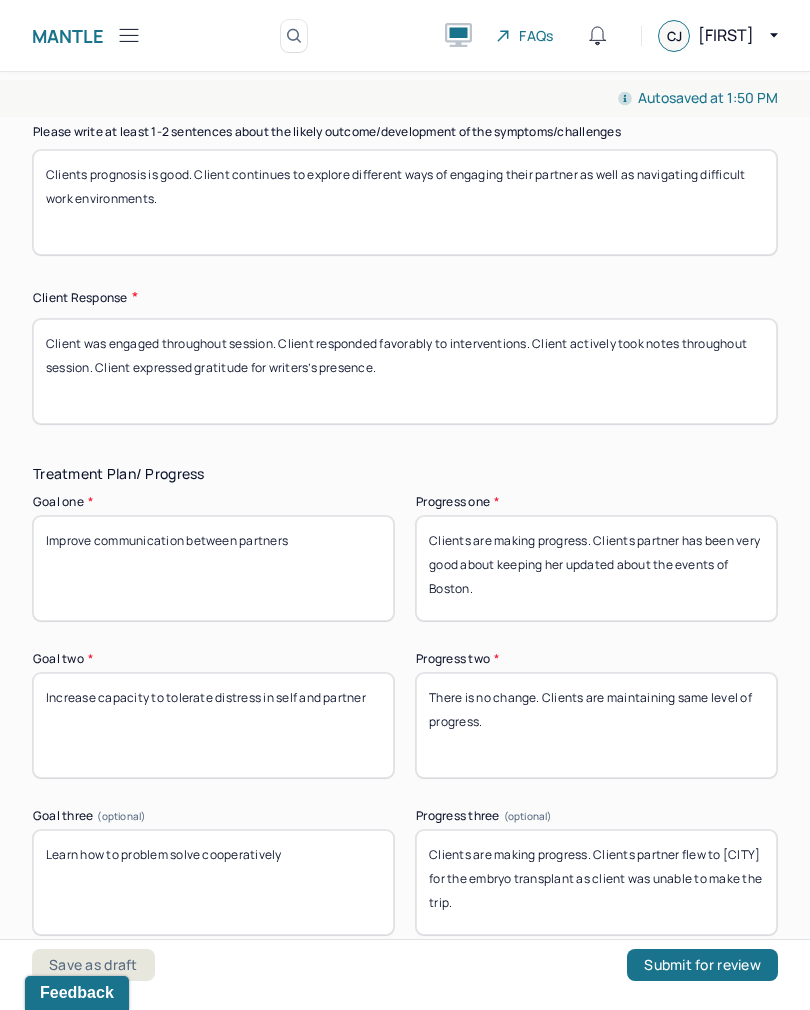 type on "Client was engaged throughout session. Client responded favorably to interventions. Client actively took notes throughout session. Client expressed gratitude for writers’s presence." 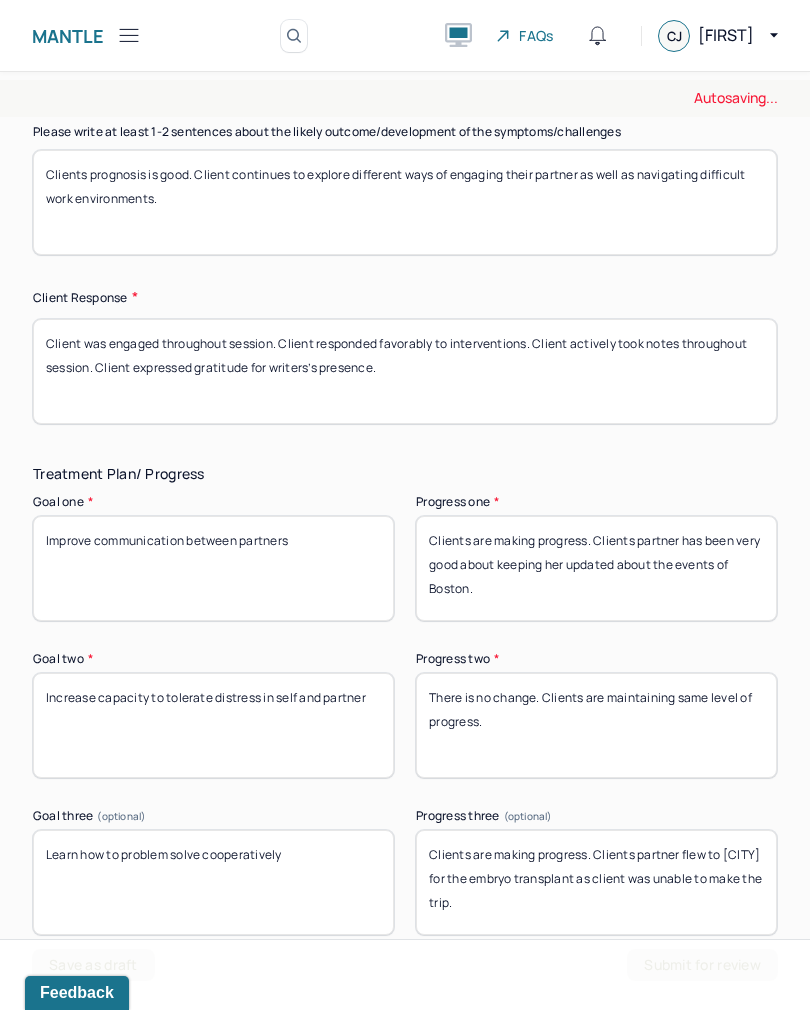 click on "Clients are making progress. Clients partner has been very good about keeping her updated about the events of Boston." at bounding box center (596, 568) 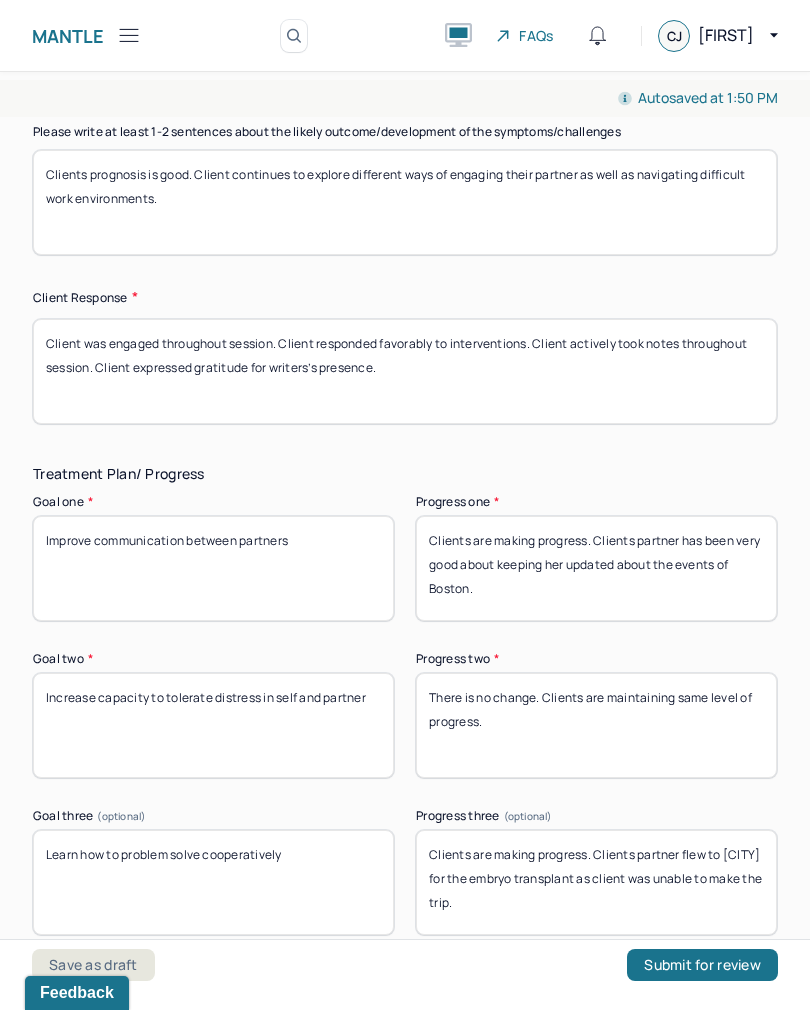 click on "Clients are making progress. Clients partner has been very good about keeping her updated about the events of Boston." at bounding box center [596, 568] 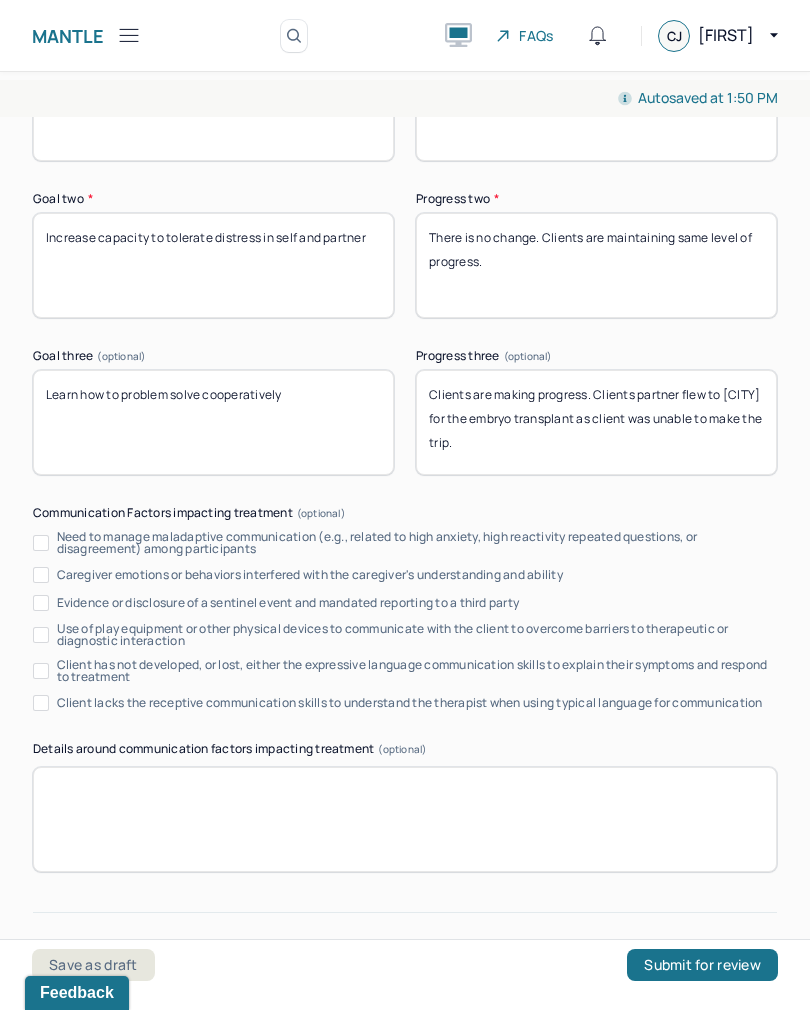 scroll, scrollTop: 3558, scrollLeft: 0, axis: vertical 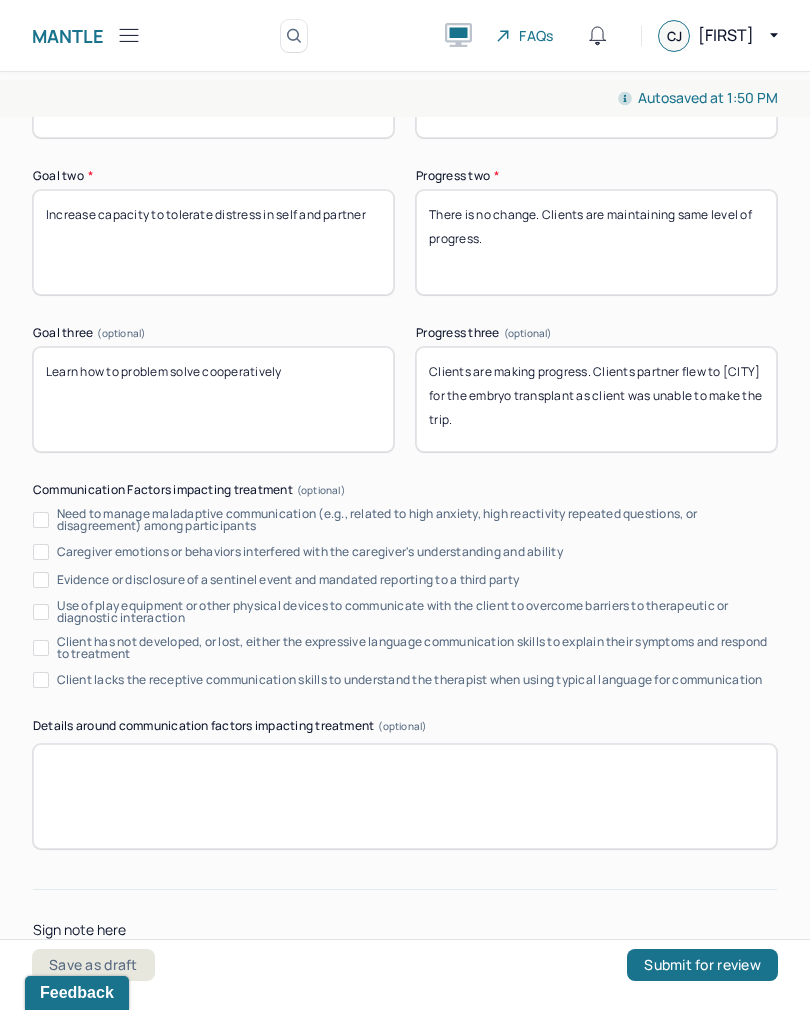 type on "Client is making progress. Client continues to be open to feedback and different ways of engaging with her partner." 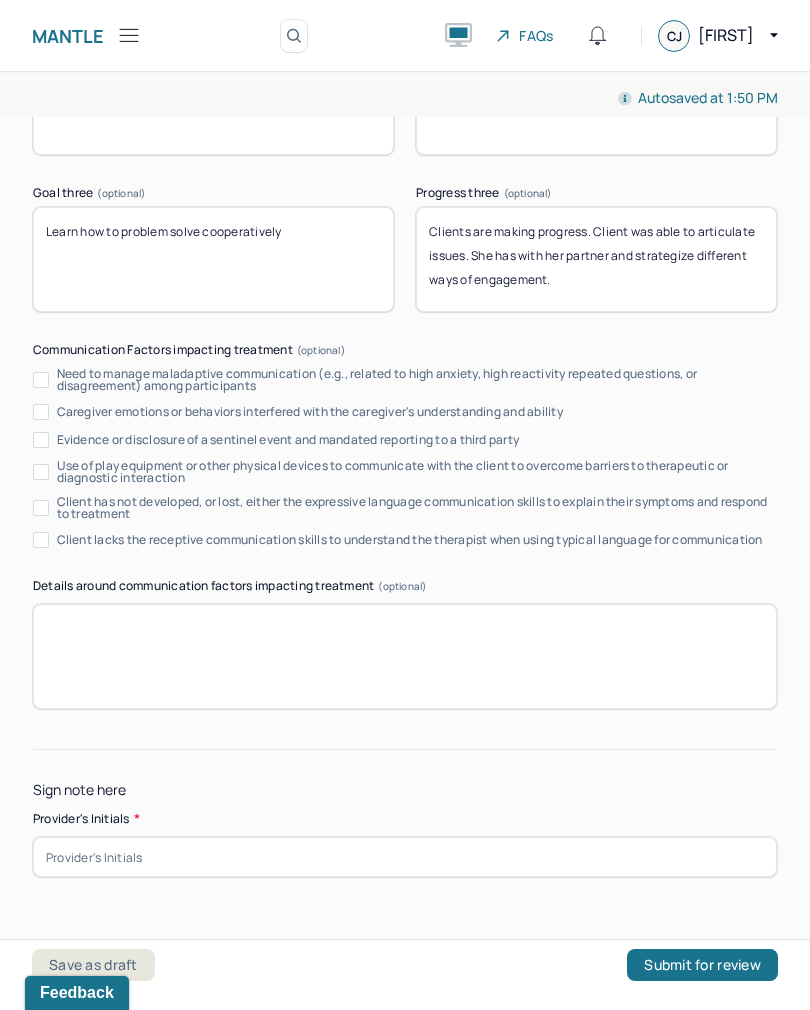 scroll, scrollTop: 3697, scrollLeft: 0, axis: vertical 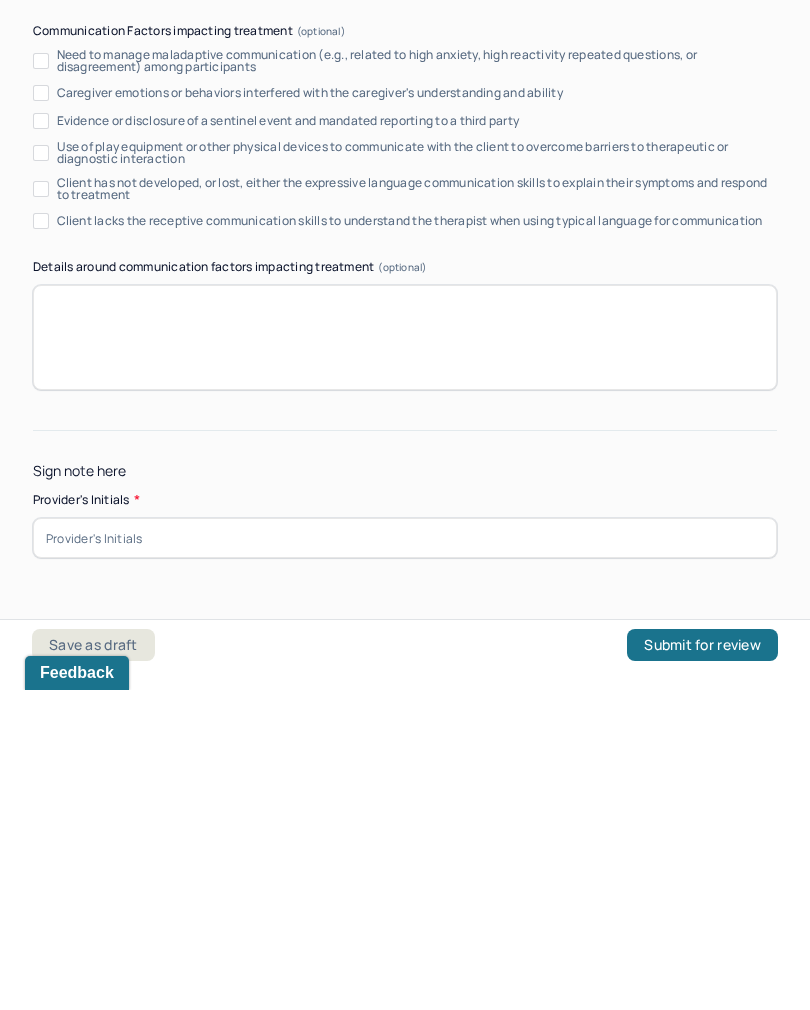 type on "Clients are making progress. Client was able to articulate issues. She has with her partner and strategize different ways of engagement." 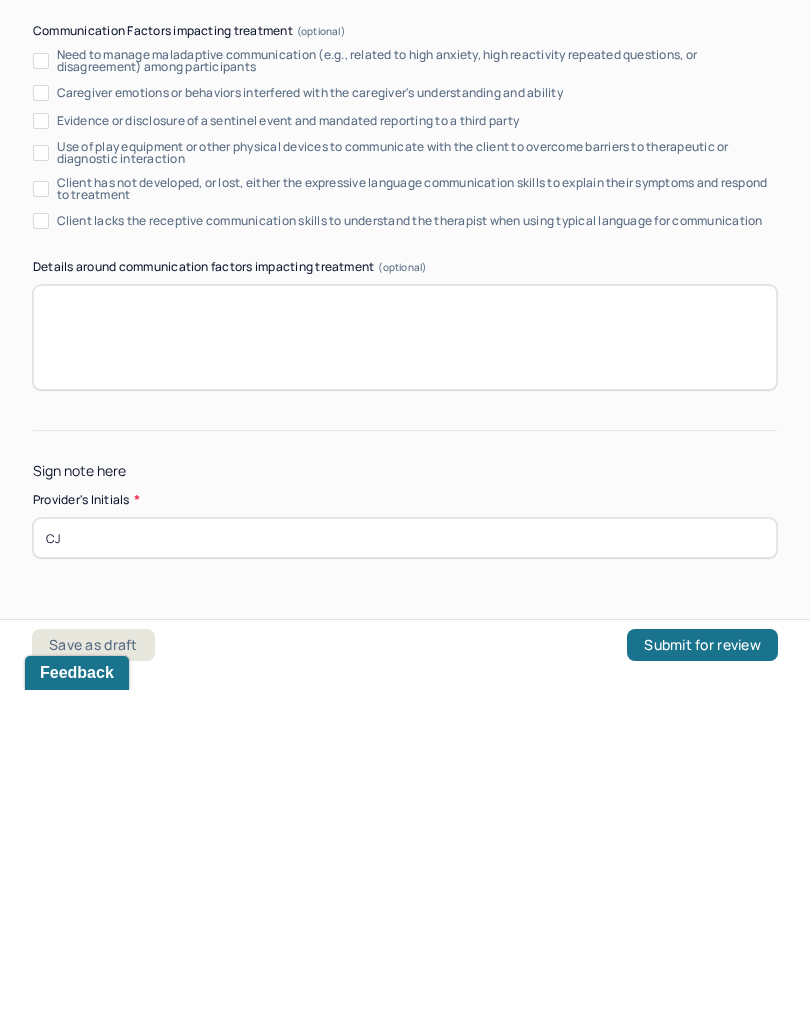 type on "CJ" 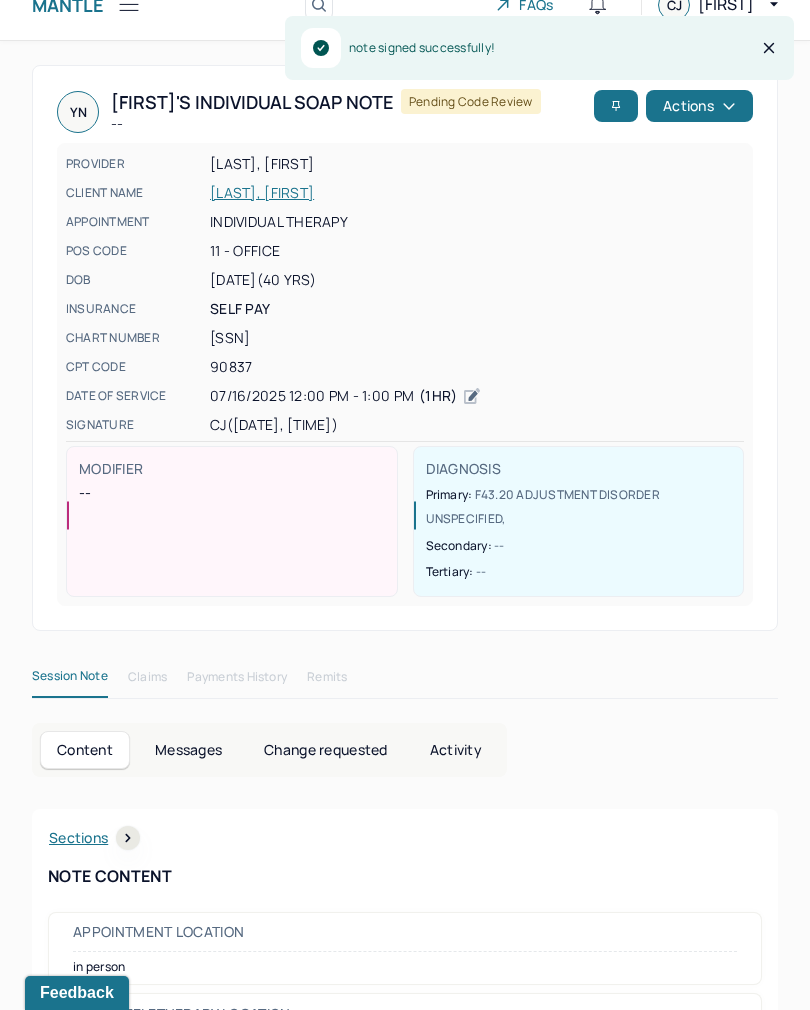 click on "YN [LAST]'s   Individual soap note -- Pending code review       Actions   PROVIDER [FIRST], [LAST] CLIENT NAME [LAST], [LAST] APPOINTMENT Individual therapy POS CODE 11 - Office DOB [DATE]  ([AGE] Yrs) INSURANCE Self pay CHART NUMBER [NUMBER] CPT CODE 90837 DATE OF SERVICE [DATE]   12:00 PM   -   1:00 PM ( 1hr )     SIGNATURE [INITIAL]  ([DATE], 1:51 PM) MODIFIER -- DIAGNOSIS Primary:   F43.20 ADJUSTMENT DISORDER UNSPECIFIED ,  Secondary:   -- Tertiary:   --   Session Note     Claims     Payments History     Remits     Content     Messages     Change requested     Activity       Sections Session note Therapy intervention techniques Treatment plan/ progress   Sections   NOTE CONTENT Appointment location in person Client Teletherapy Location -- Provider Teletherapy Location -- Consent was received for the teletherapy session Consent was received for the teletherapy session The teletherapy session was conducted via video The teletherapy session was conducted via video Primary diagnosis Secondary diagnosis" at bounding box center (405, 1952) 